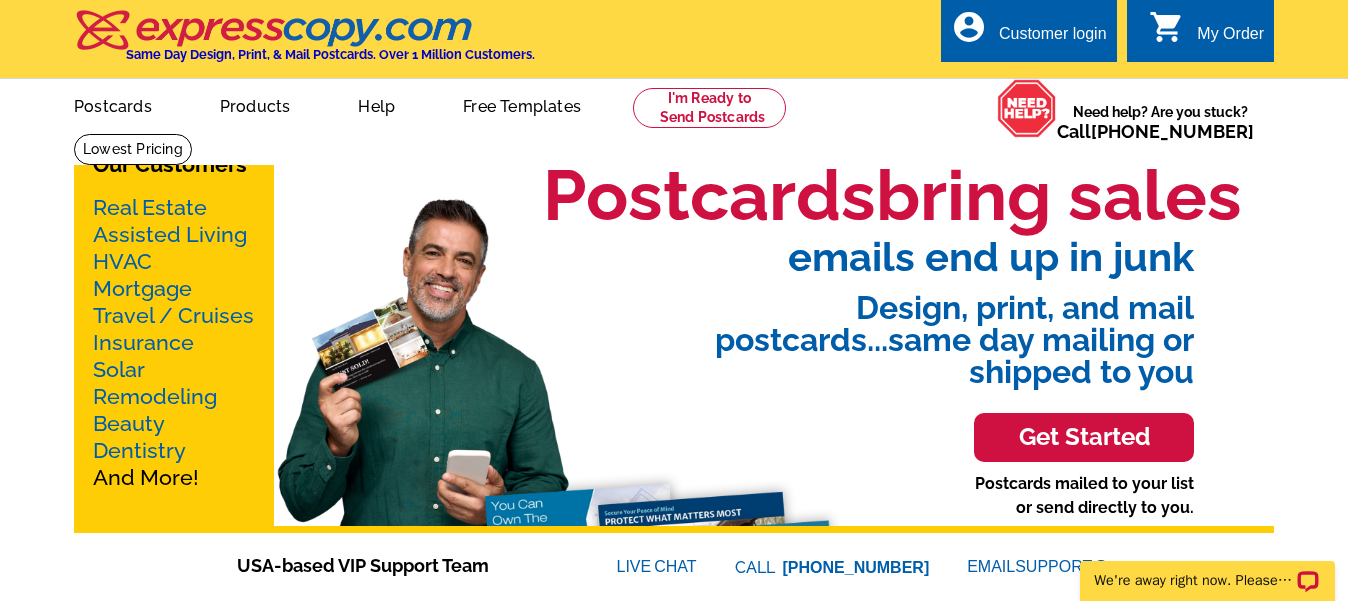 scroll, scrollTop: 0, scrollLeft: 0, axis: both 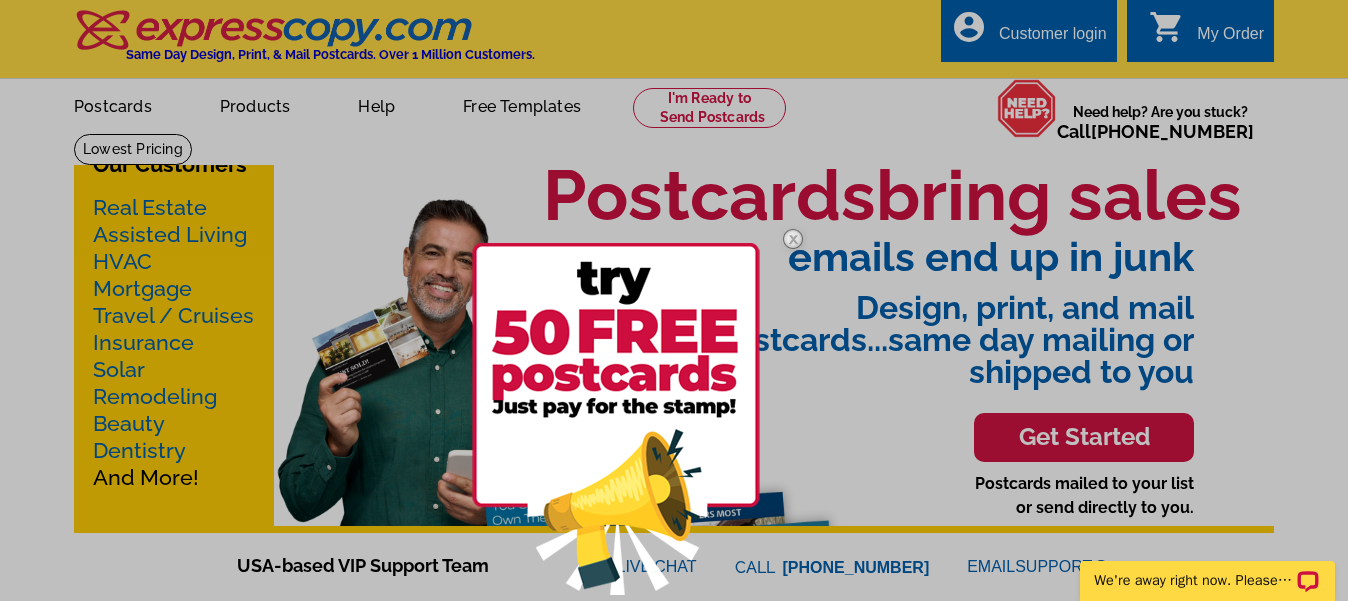 click at bounding box center [674, 300] 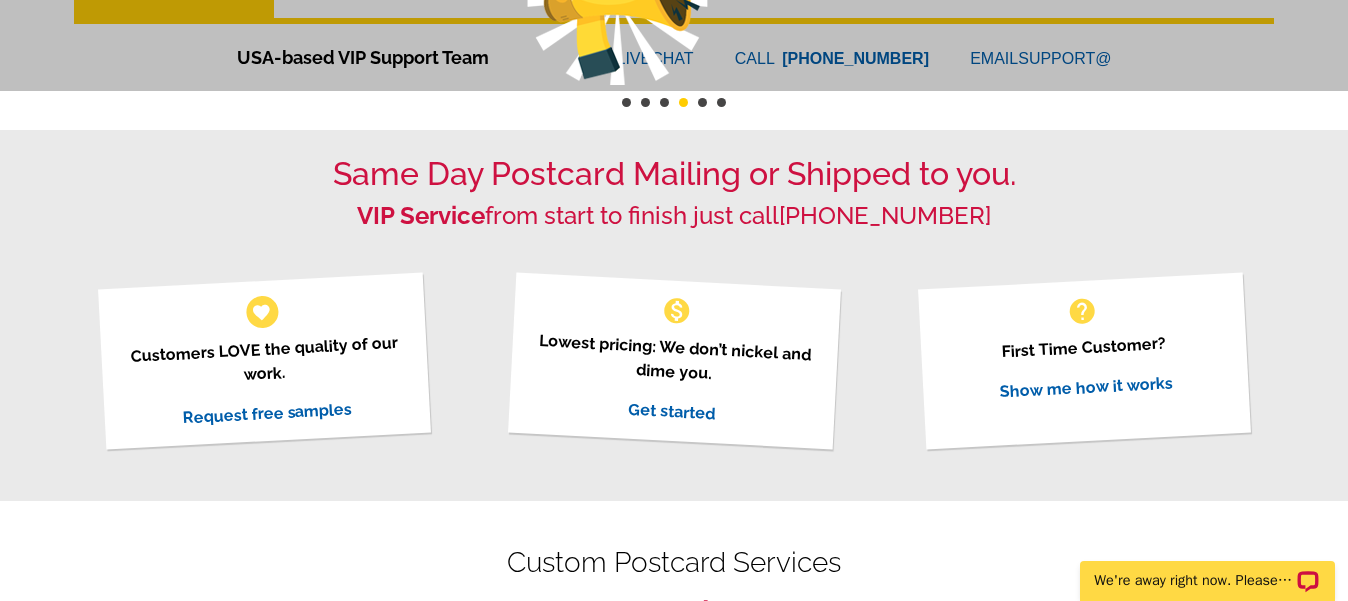 scroll, scrollTop: 0, scrollLeft: 0, axis: both 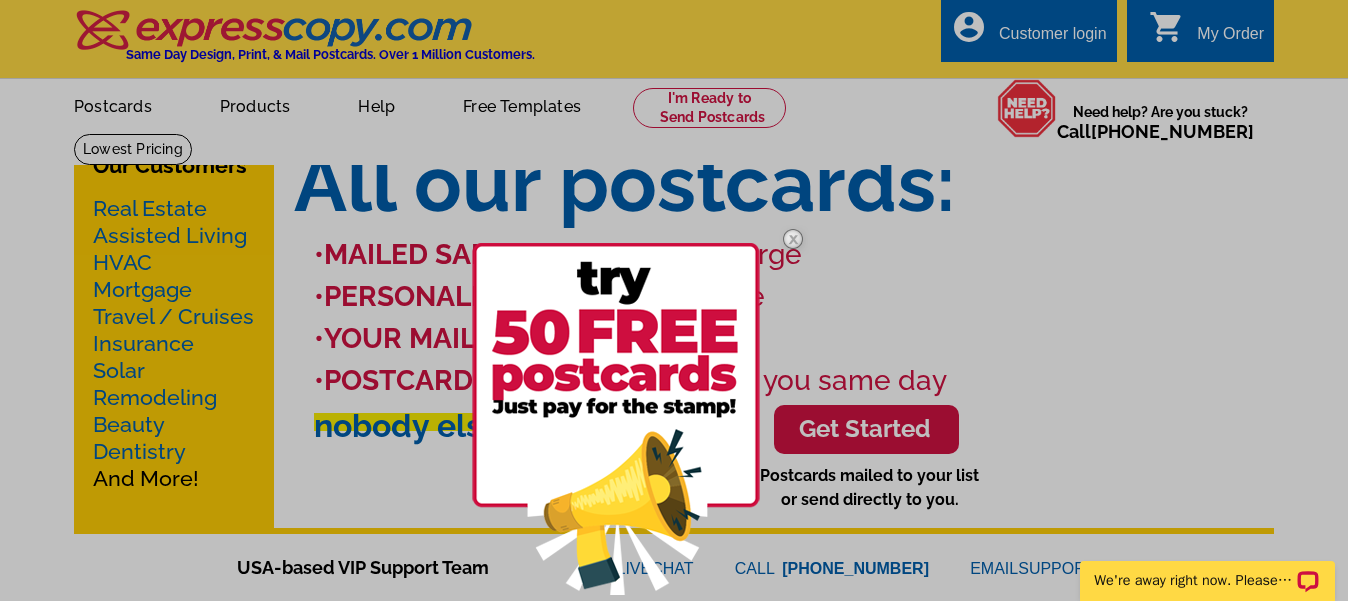 click at bounding box center [616, 419] 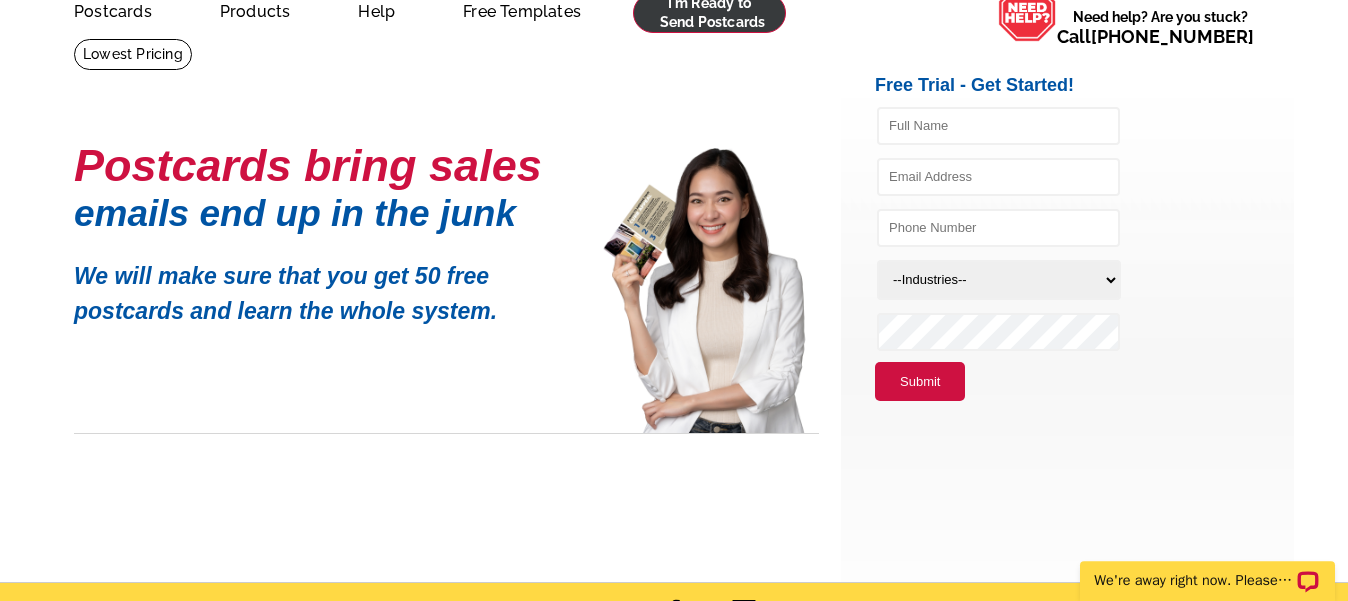 scroll, scrollTop: 0, scrollLeft: 0, axis: both 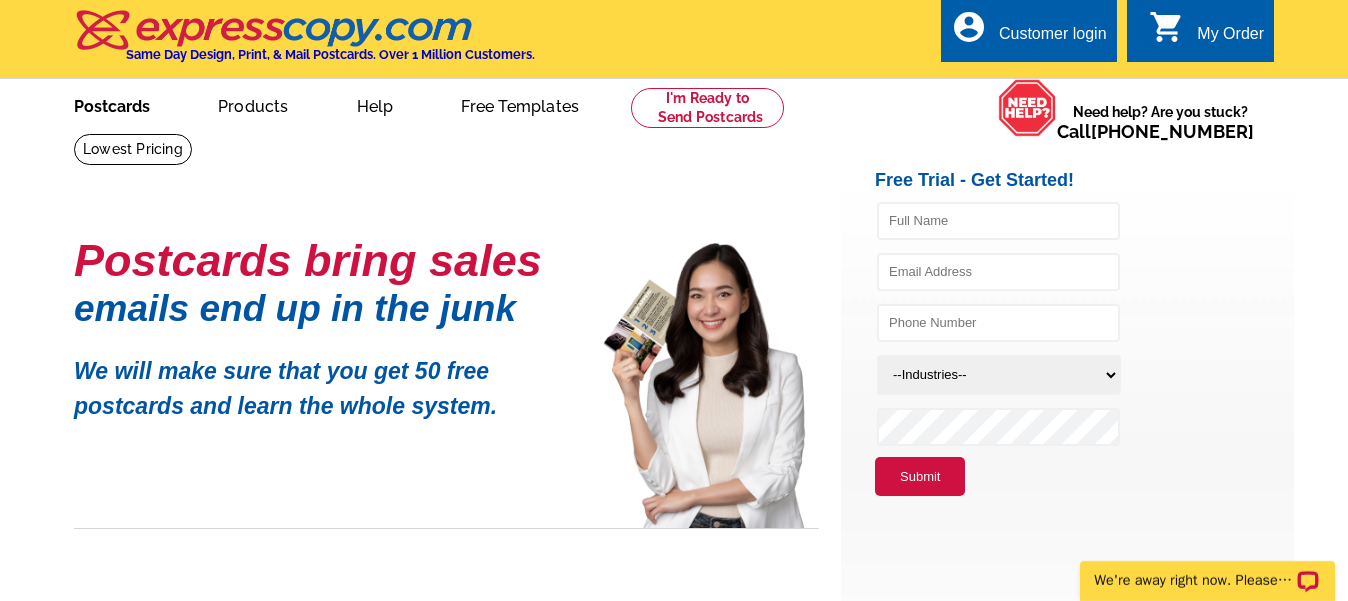 click on "Postcards" at bounding box center [112, 104] 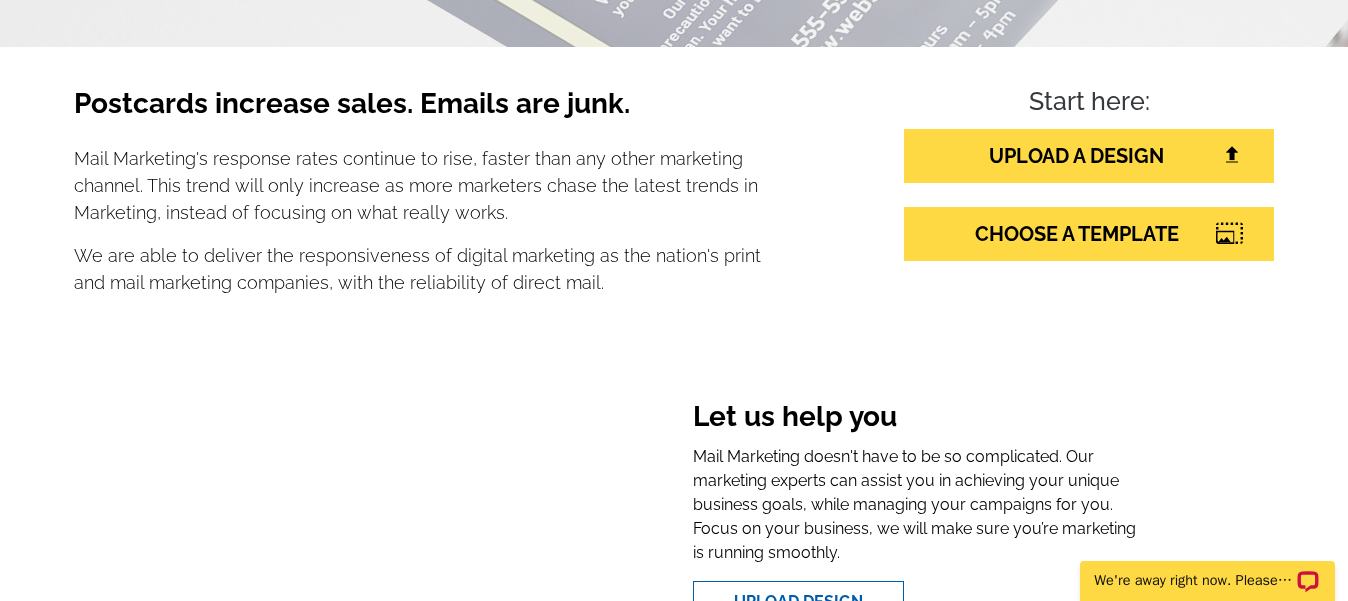 scroll, scrollTop: 0, scrollLeft: 0, axis: both 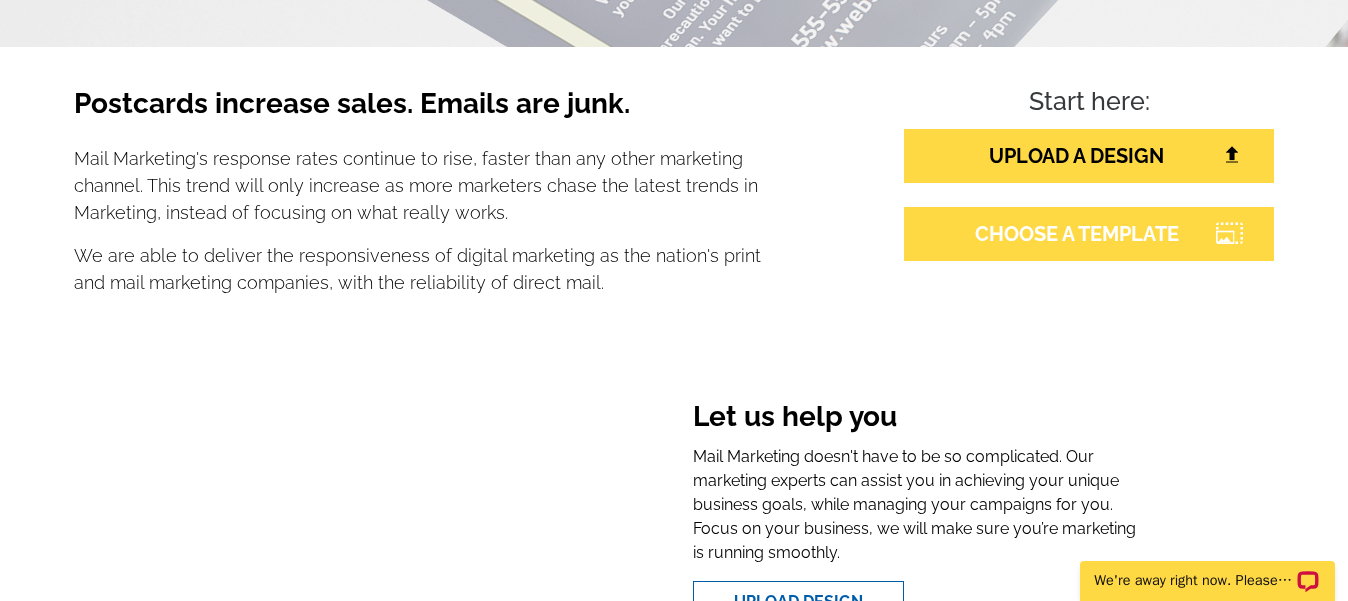 click on "CHOOSE
A TEMPLATE" at bounding box center [1089, 234] 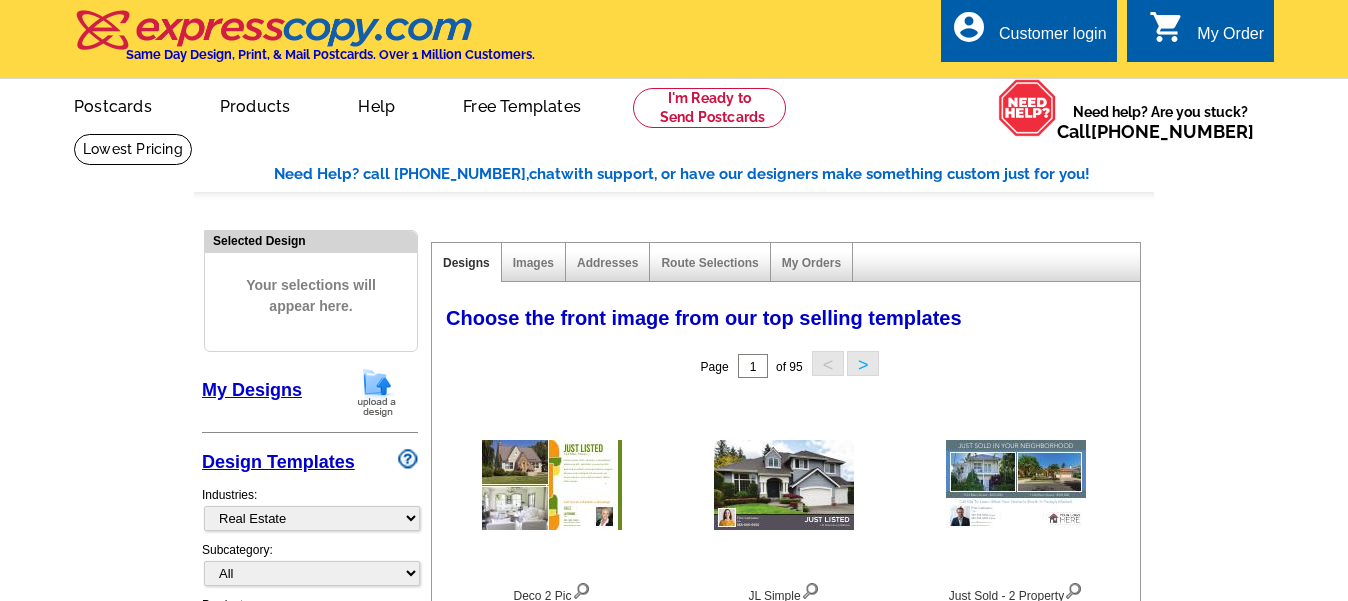 select on "785" 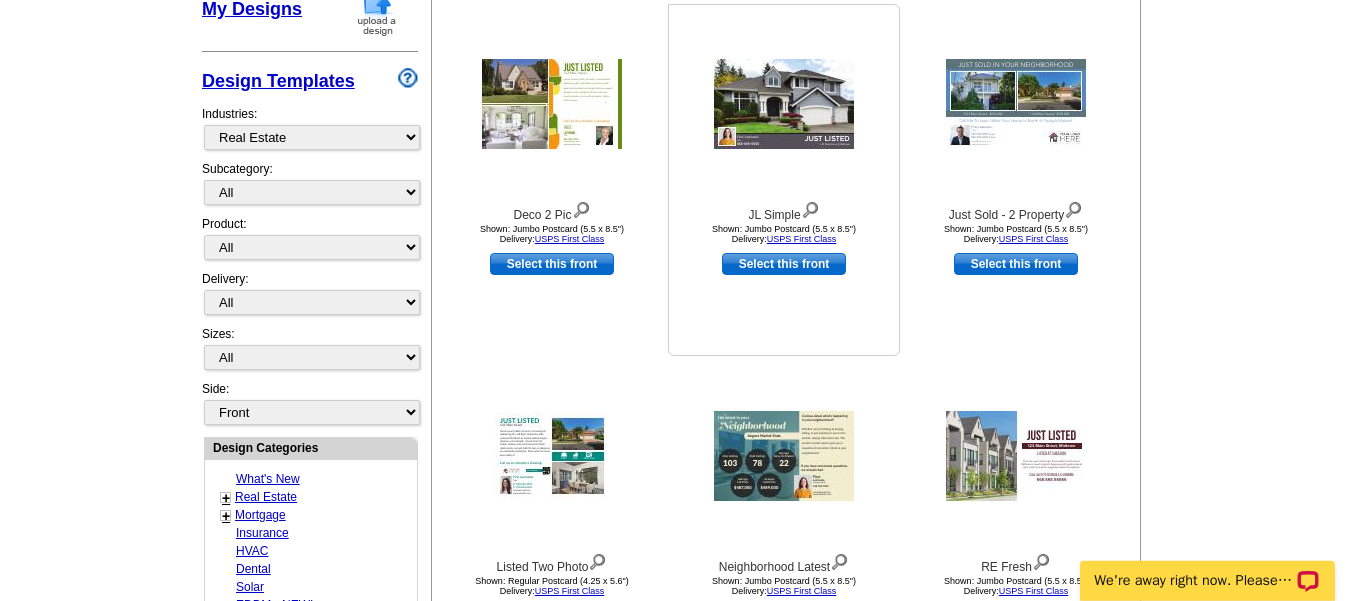 scroll, scrollTop: 408, scrollLeft: 0, axis: vertical 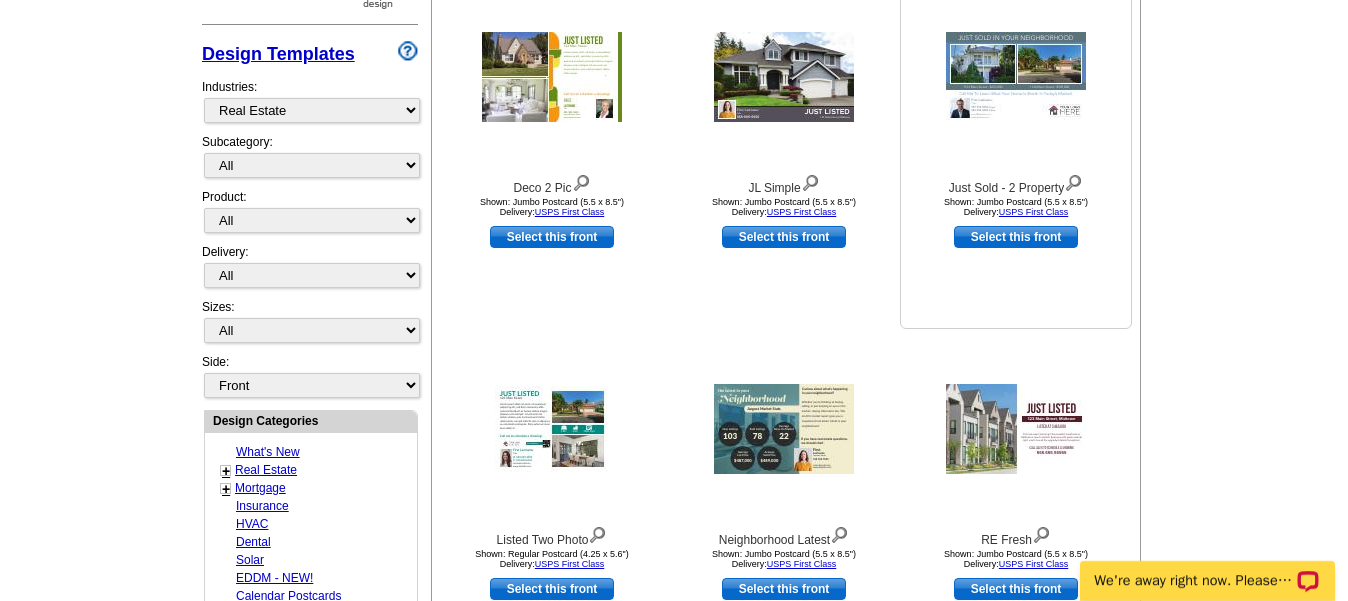 click on "Select this front" at bounding box center (1016, 237) 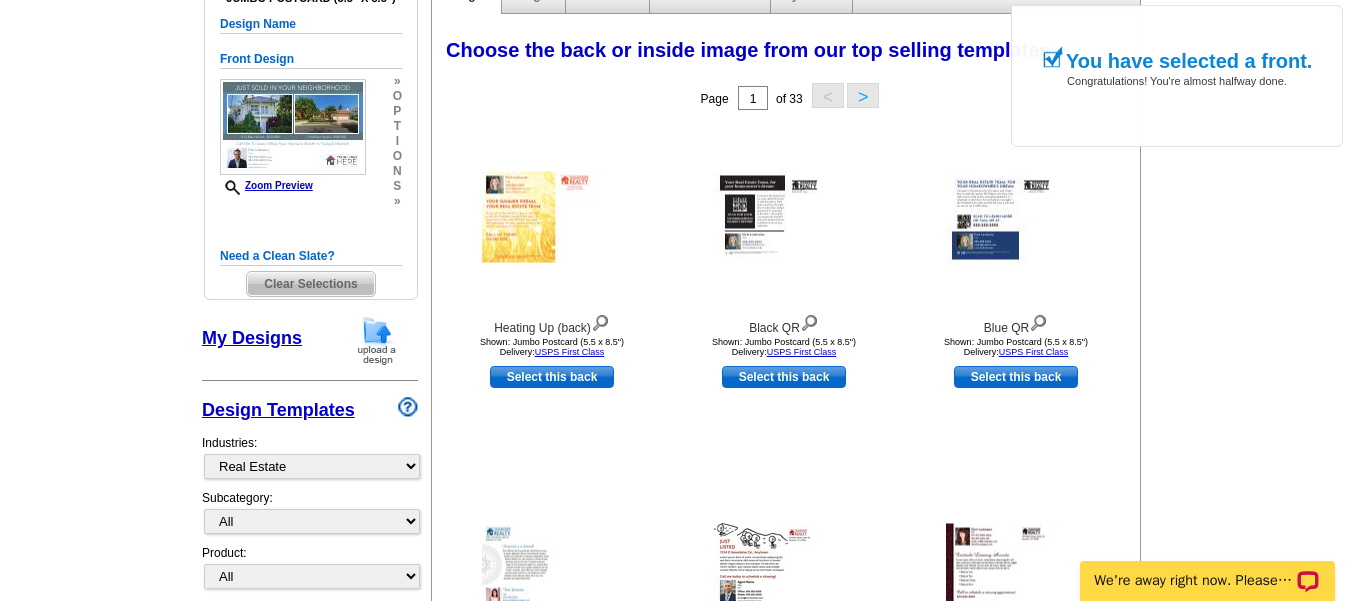 scroll, scrollTop: 306, scrollLeft: 0, axis: vertical 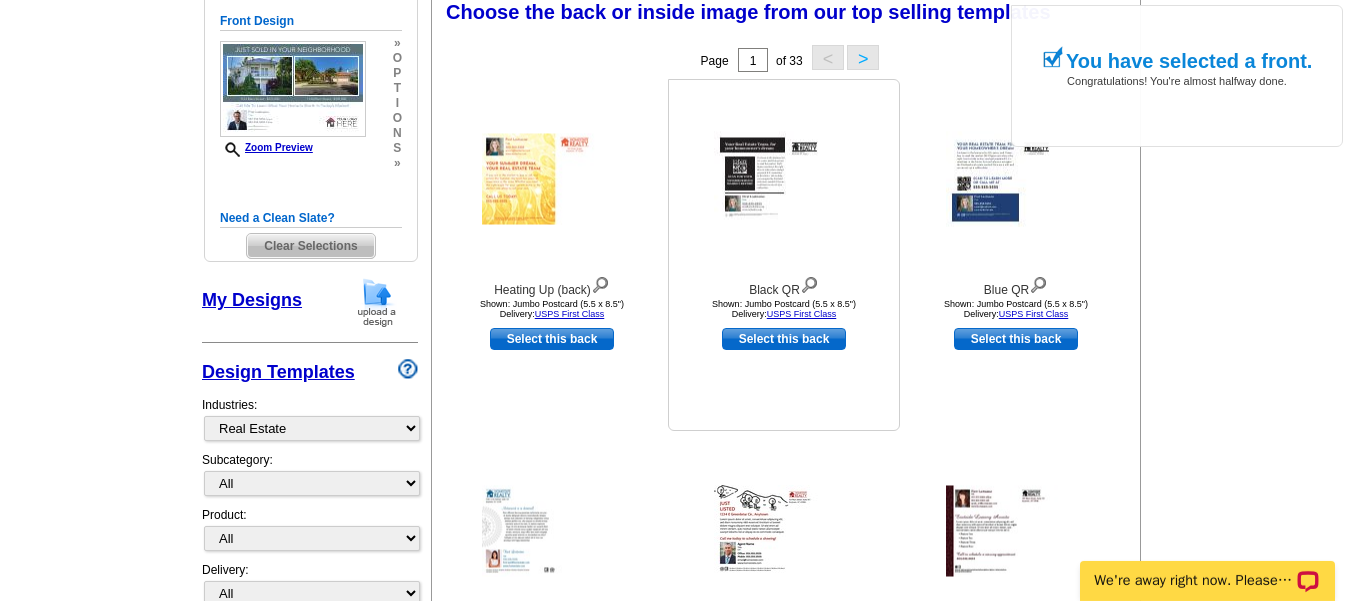 click on "Select this back" at bounding box center [784, 339] 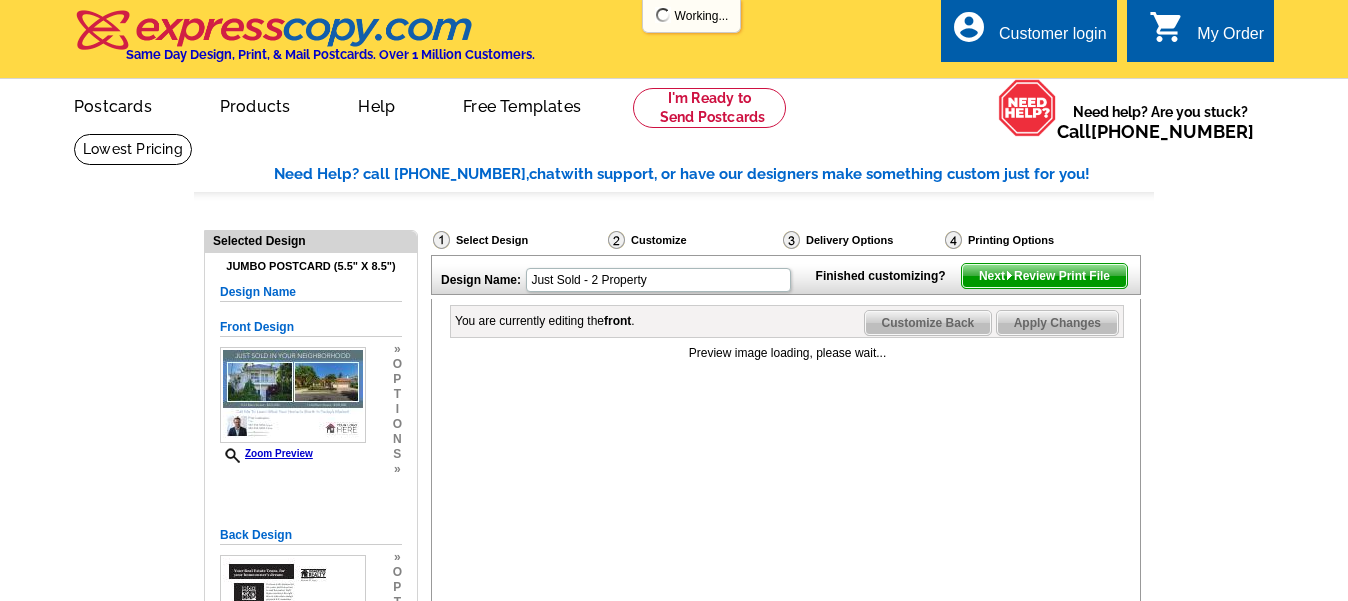scroll, scrollTop: 0, scrollLeft: 0, axis: both 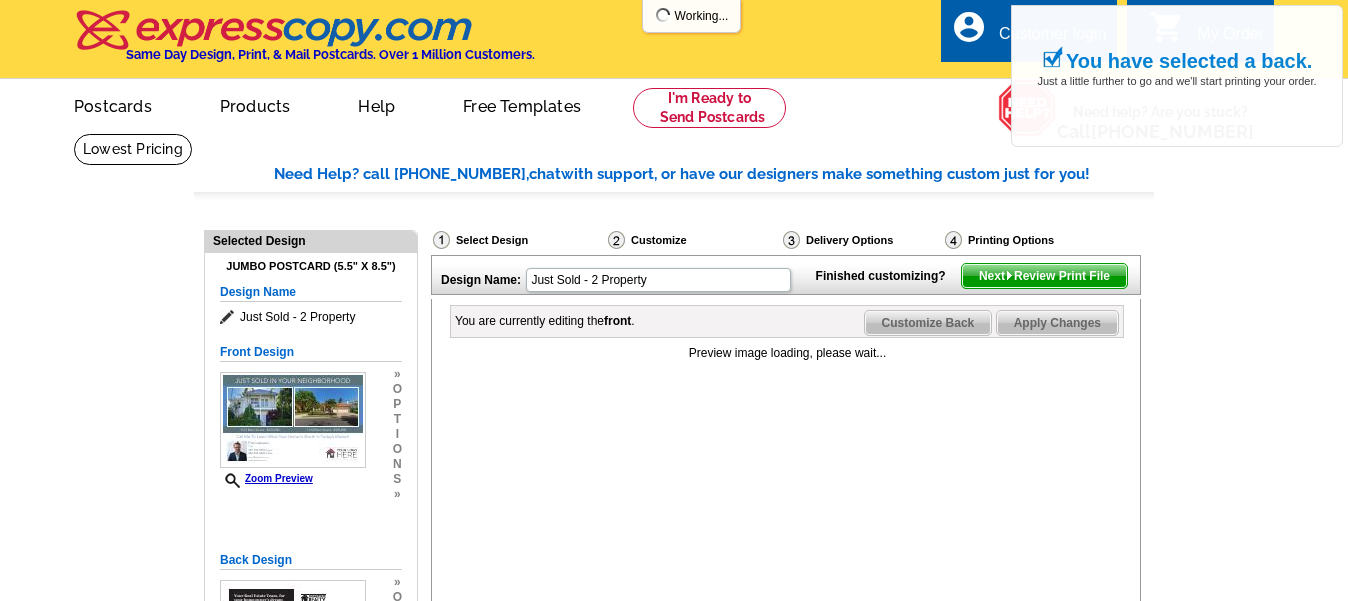 click on "Next   Review Print File" at bounding box center (1044, 276) 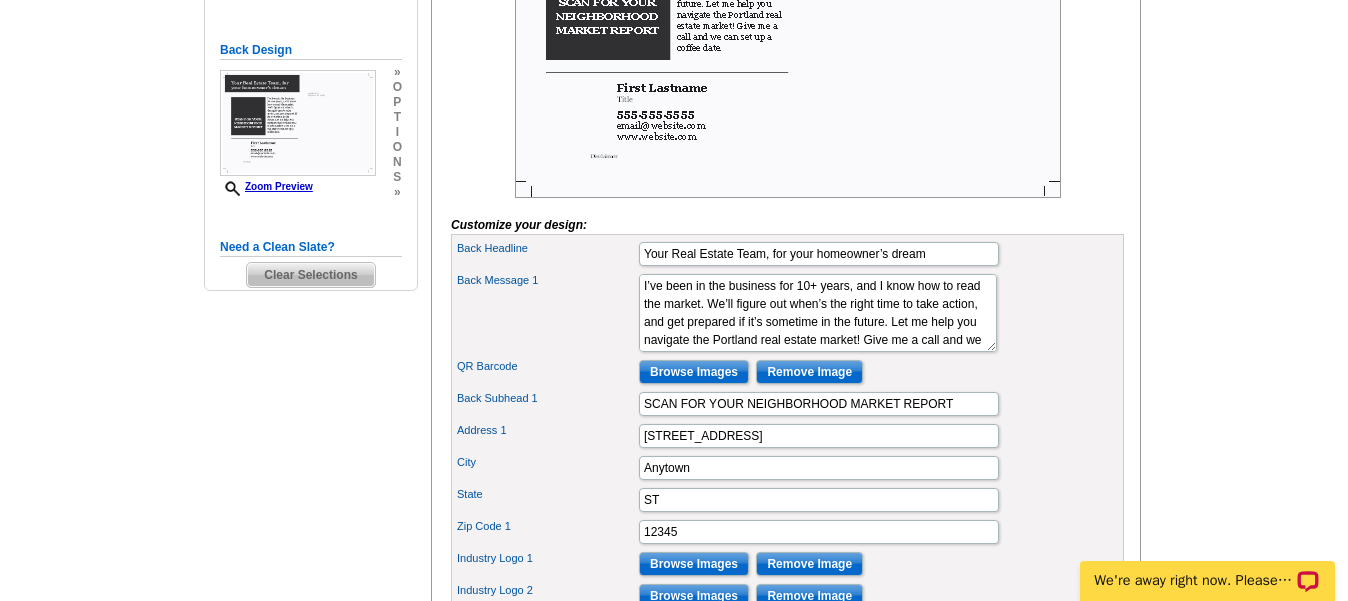 scroll, scrollTop: 0, scrollLeft: 0, axis: both 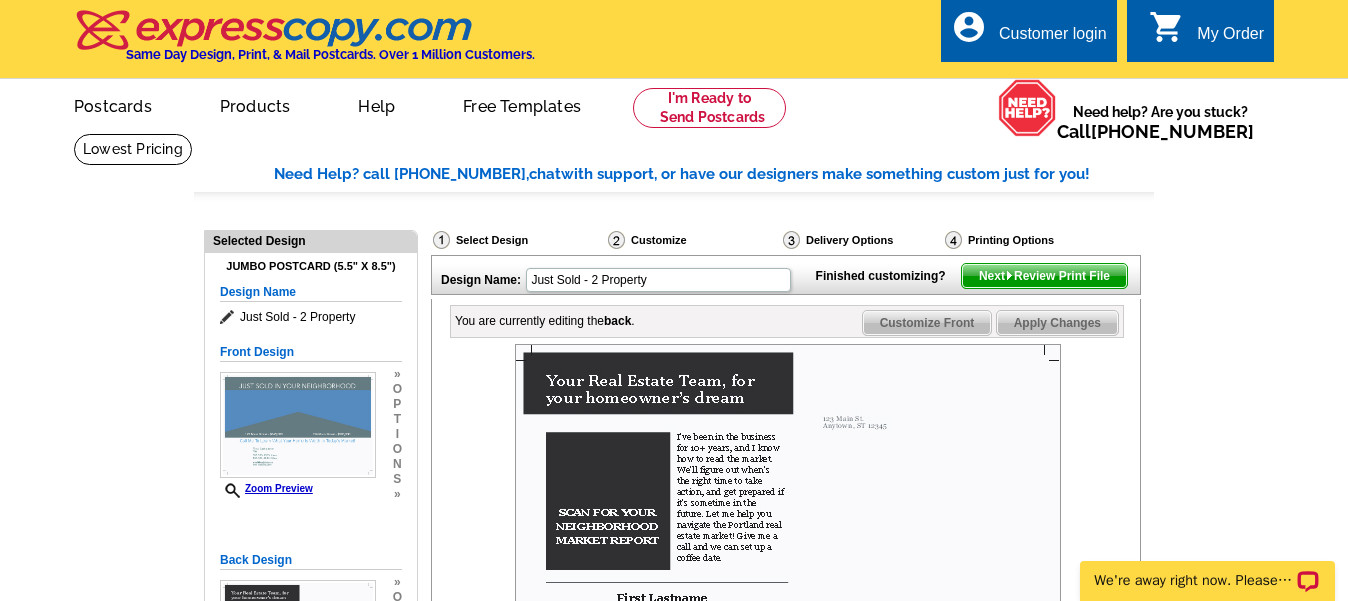 click on "Next   Review Print File" at bounding box center [1044, 276] 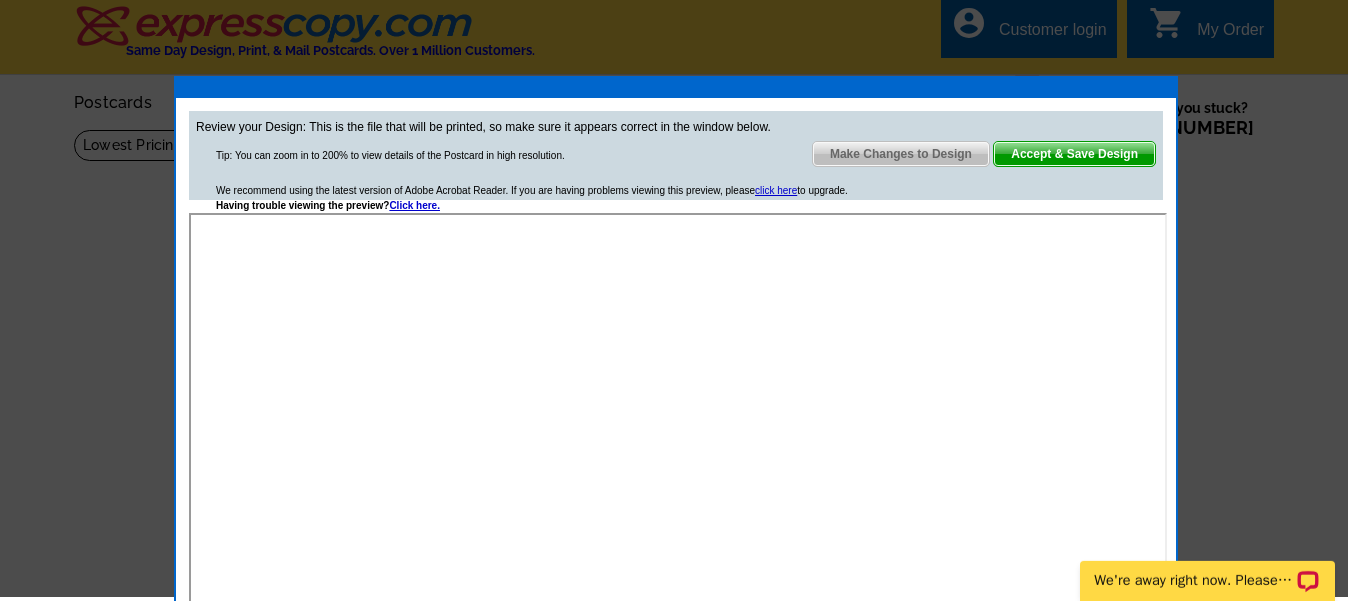 scroll, scrollTop: 0, scrollLeft: 0, axis: both 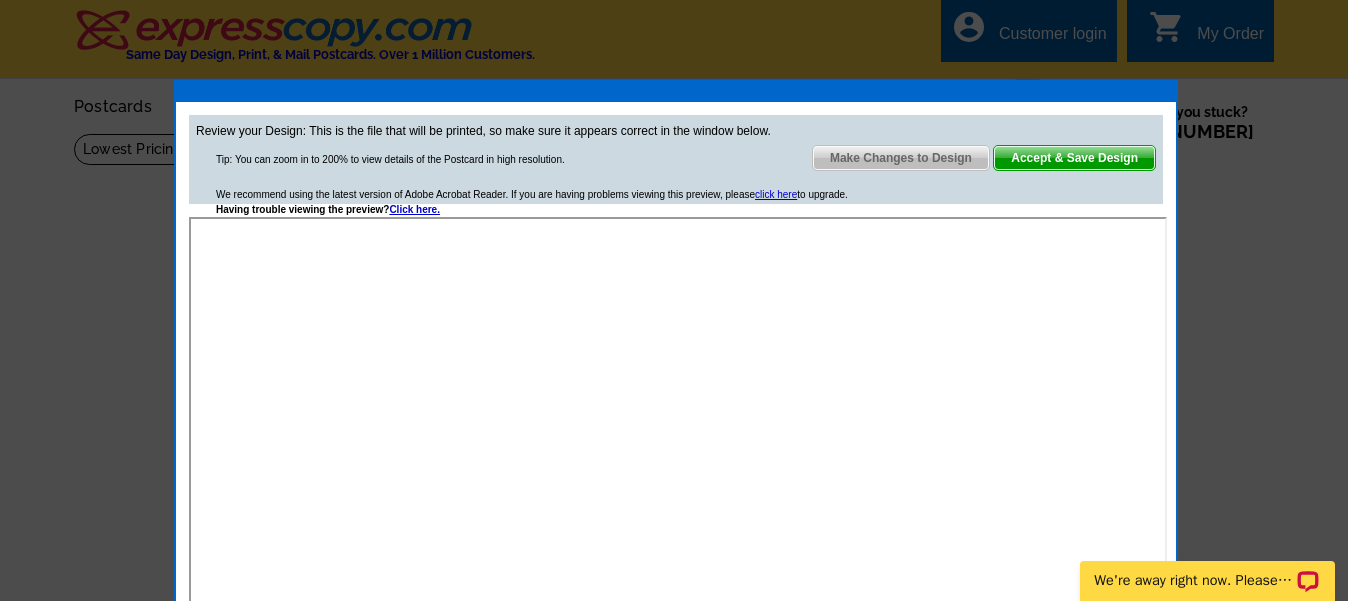 click on "Accept & Save Design" at bounding box center (1074, 158) 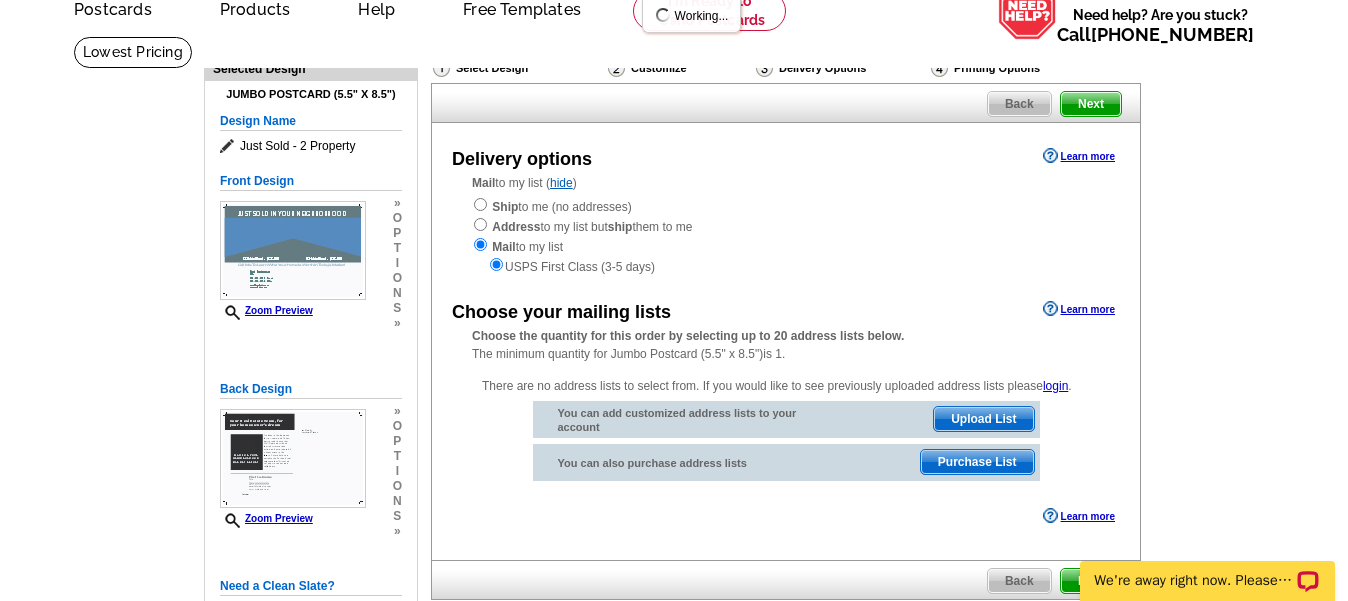 scroll, scrollTop: 0, scrollLeft: 0, axis: both 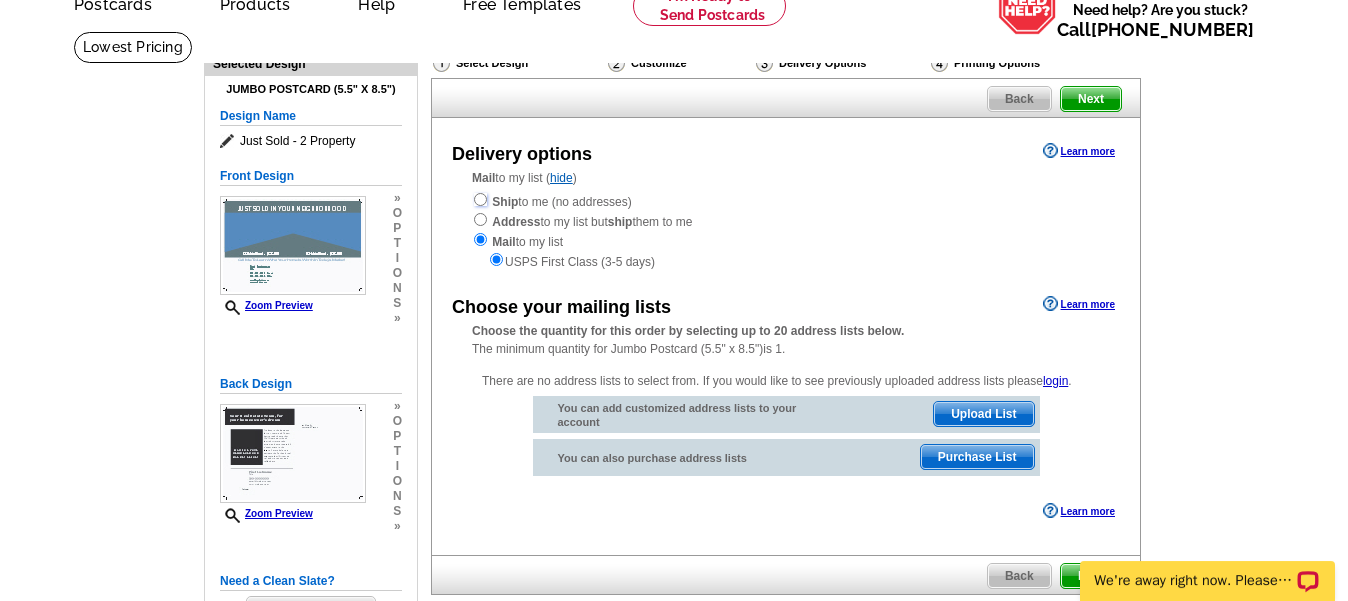 click at bounding box center (480, 199) 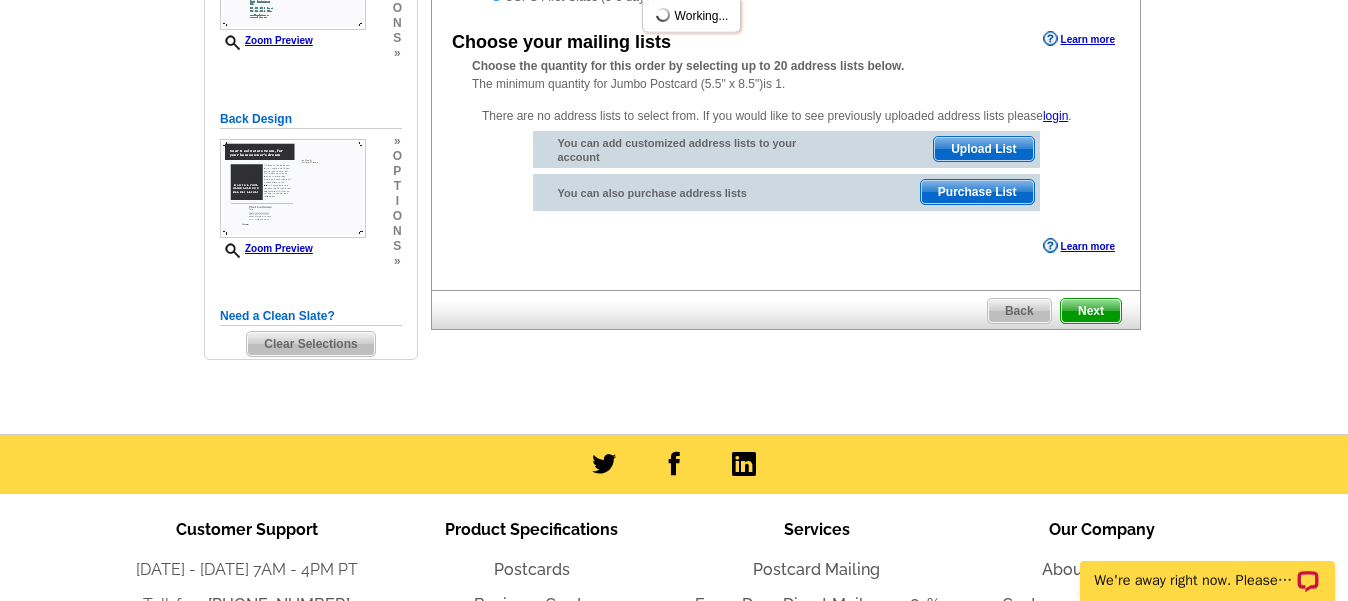 scroll, scrollTop: 408, scrollLeft: 0, axis: vertical 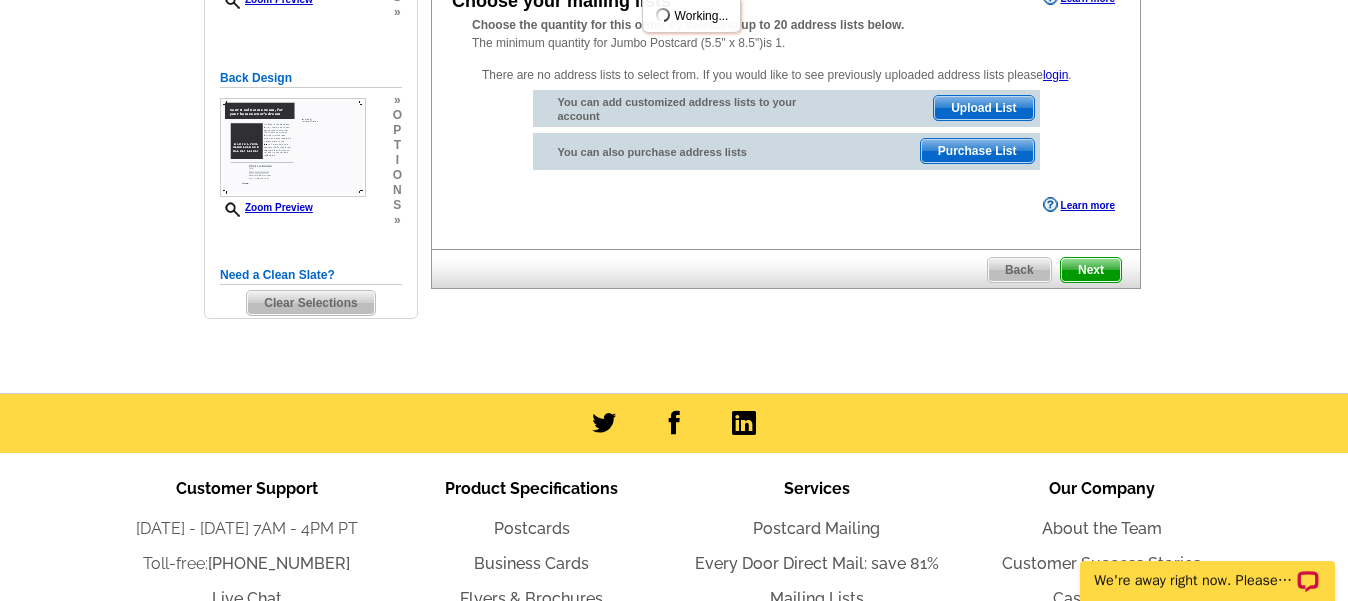 click on "Next" at bounding box center [1091, 270] 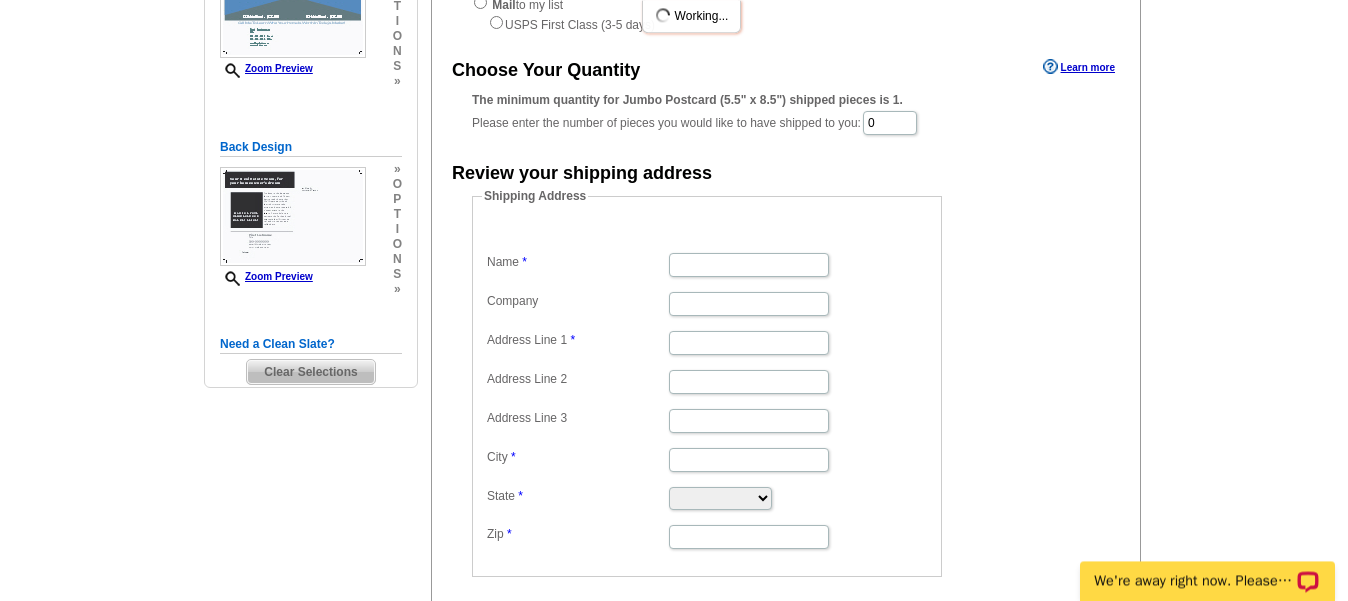 scroll, scrollTop: 306, scrollLeft: 0, axis: vertical 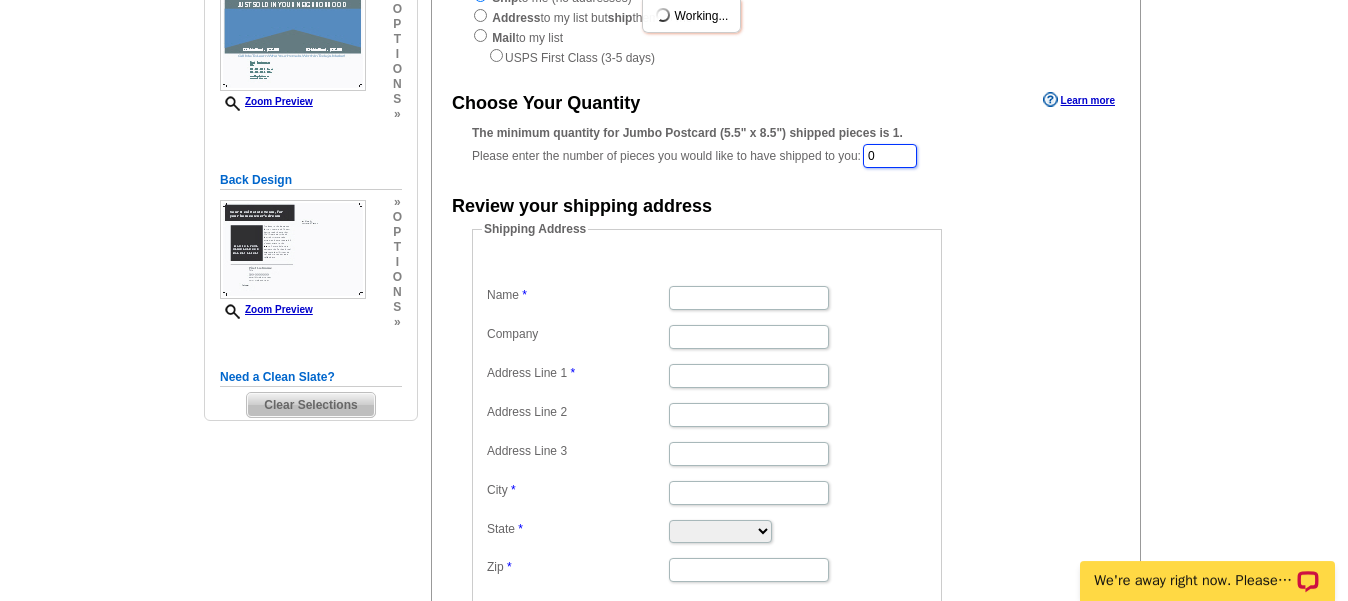 click on "0" at bounding box center [890, 156] 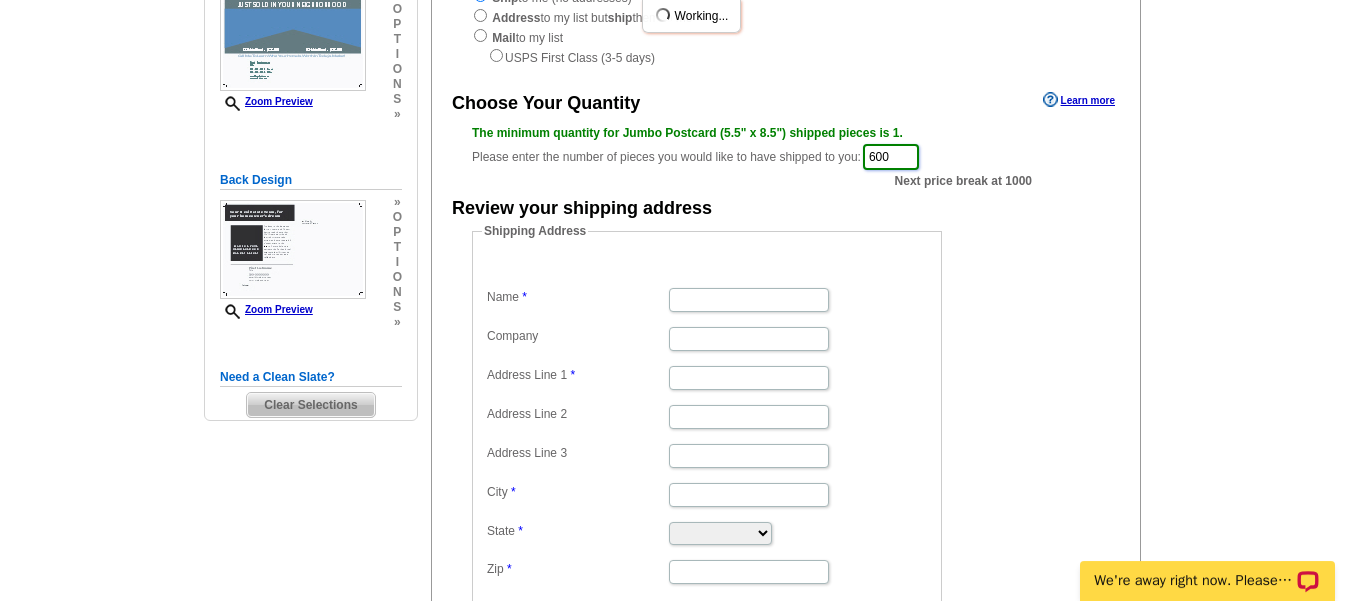type on "600" 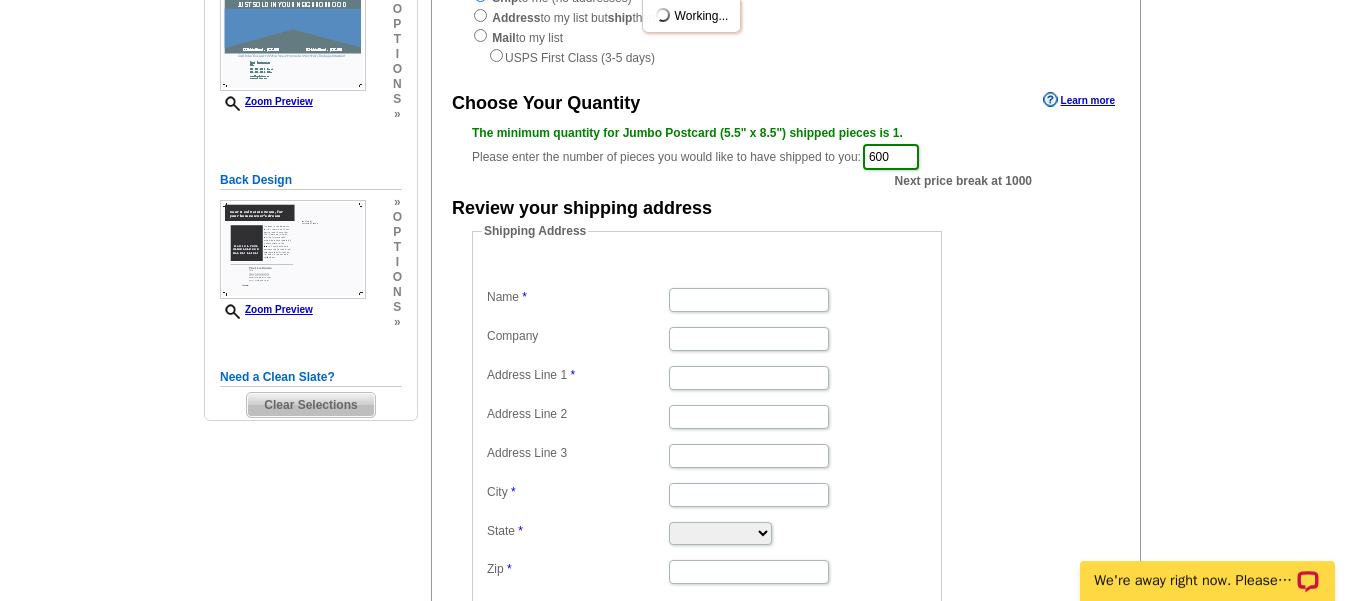 click on "Shipping Address
Name
Company
Address Line 1
Address Line 2
Address Line 3
City
State
Alabama
Alaska
Arizona
Arkansas
California
Colorado
Connecticut
District of Columbia
Delaware
Florida
Georgia
Hawaii
Idaho
Illinois
Indiana
Iowa
Kansas
Kentucky
Louisiana
Maine
Maryland
Massachusetts
Michigan
Minnesota
Mississippi
Missouri
Montana
Nebraska
Nevada
New Hampshire
New Jersey
New Mexico
New York
North Carolina
North Dakota
Ohio
Oklahoma
Oregon
Pennsylvania
Rhode Island
South Carolina
South Dakota
Tennessee
Texas
Utah
Vermont
Virginia
Washington
West Virginia
Wisconsin
Wyoming
Zip" at bounding box center (786, 417) 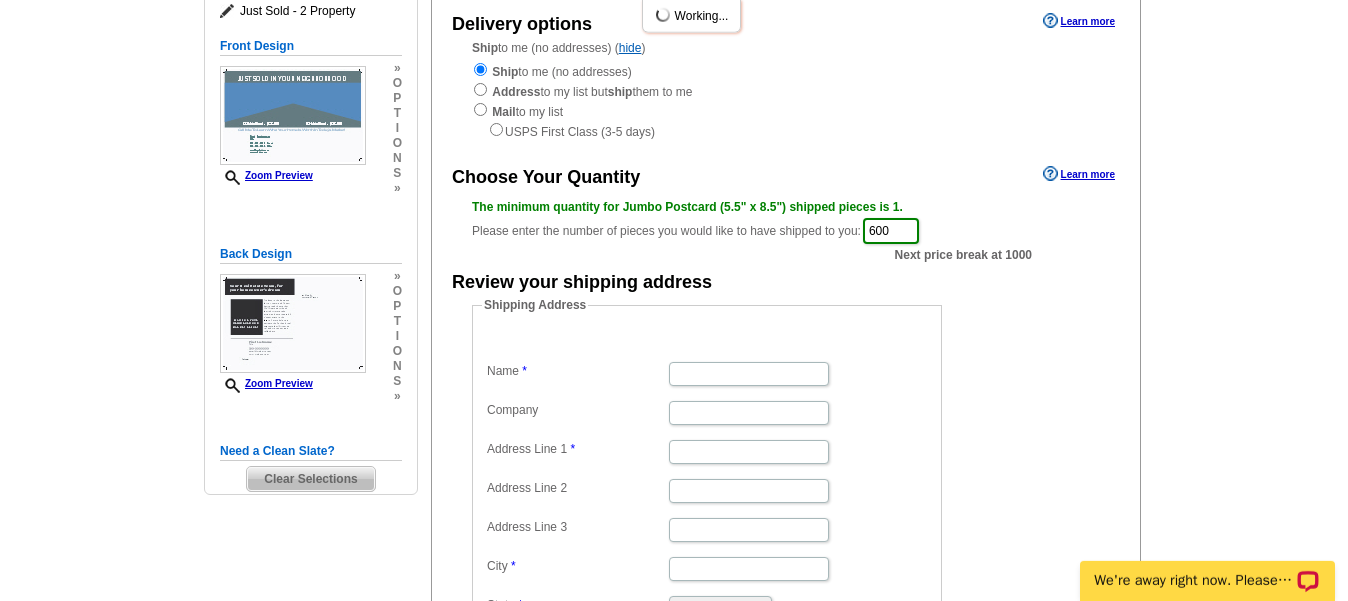 scroll, scrollTop: 102, scrollLeft: 0, axis: vertical 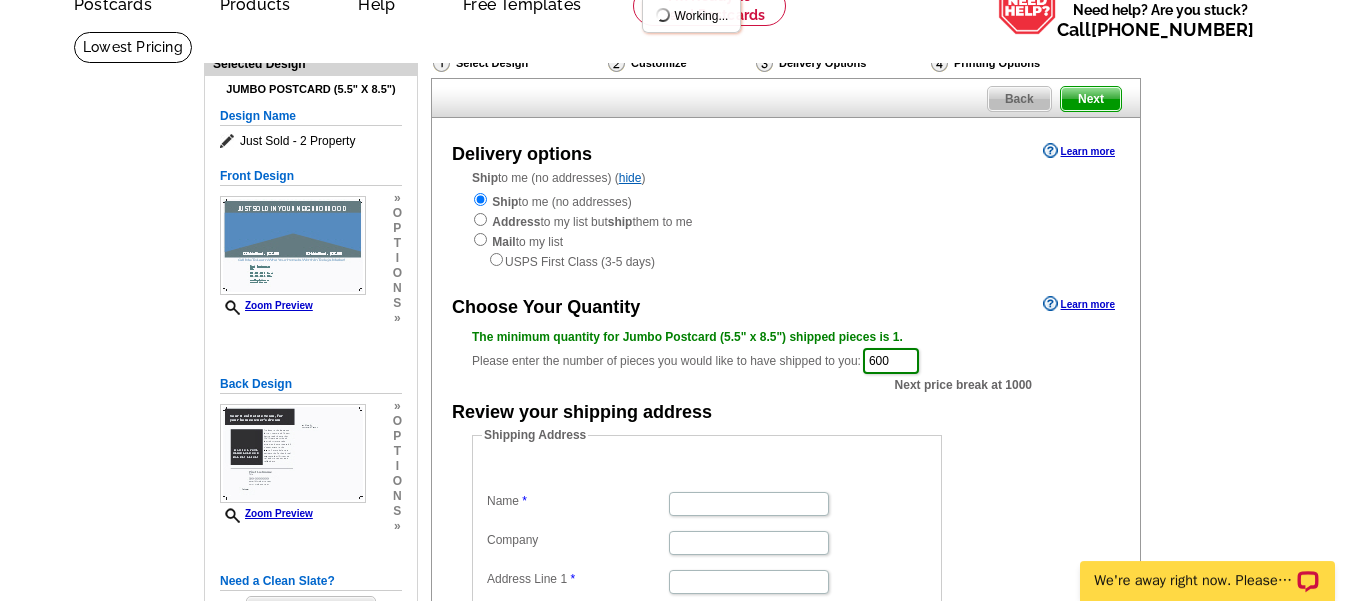 click on "Next" at bounding box center [1091, 99] 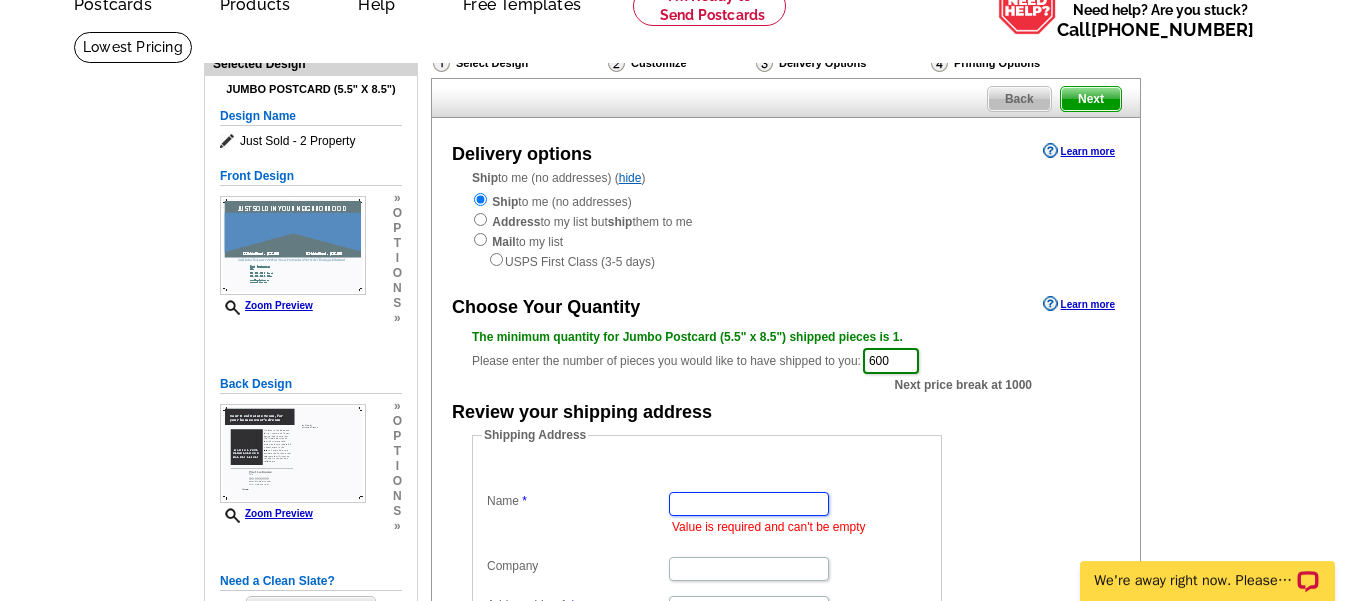 click on "Name" at bounding box center (749, 504) 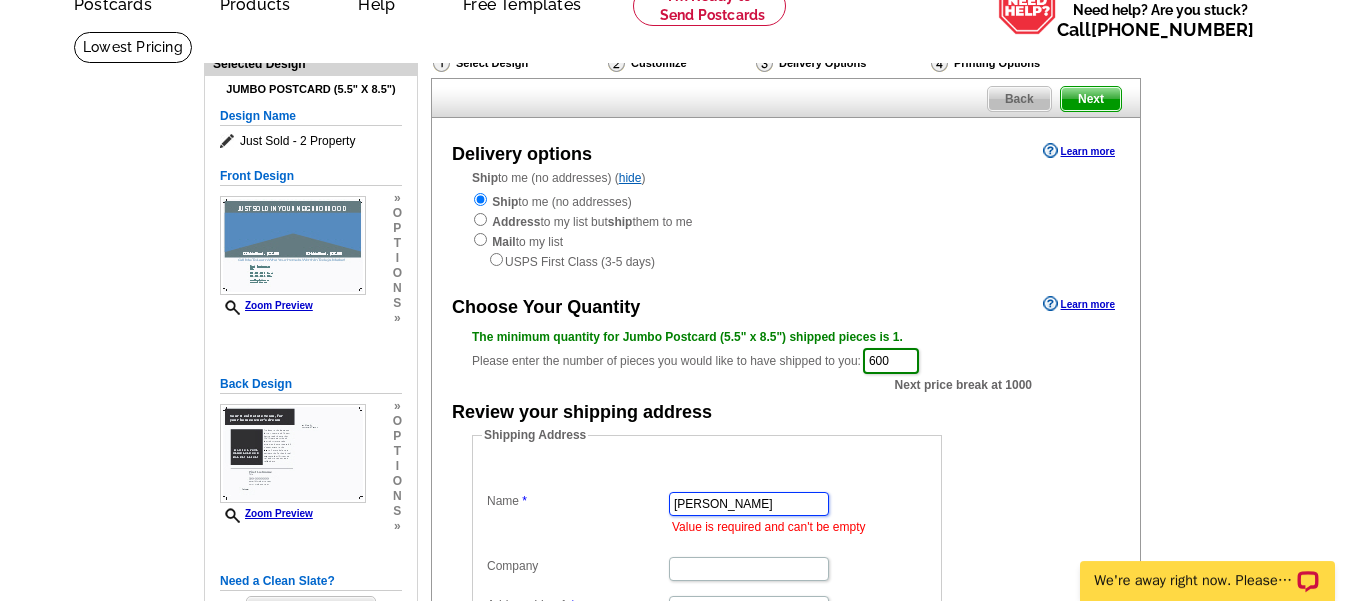 type on "Crystal Martin" 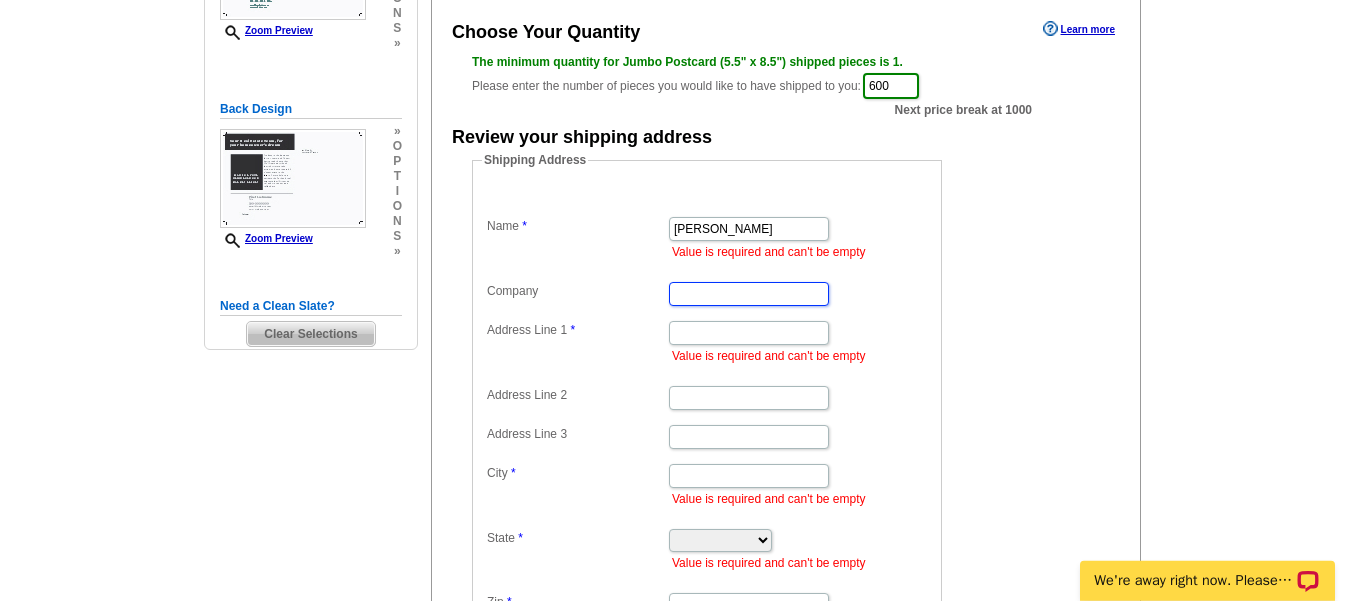 scroll, scrollTop: 408, scrollLeft: 0, axis: vertical 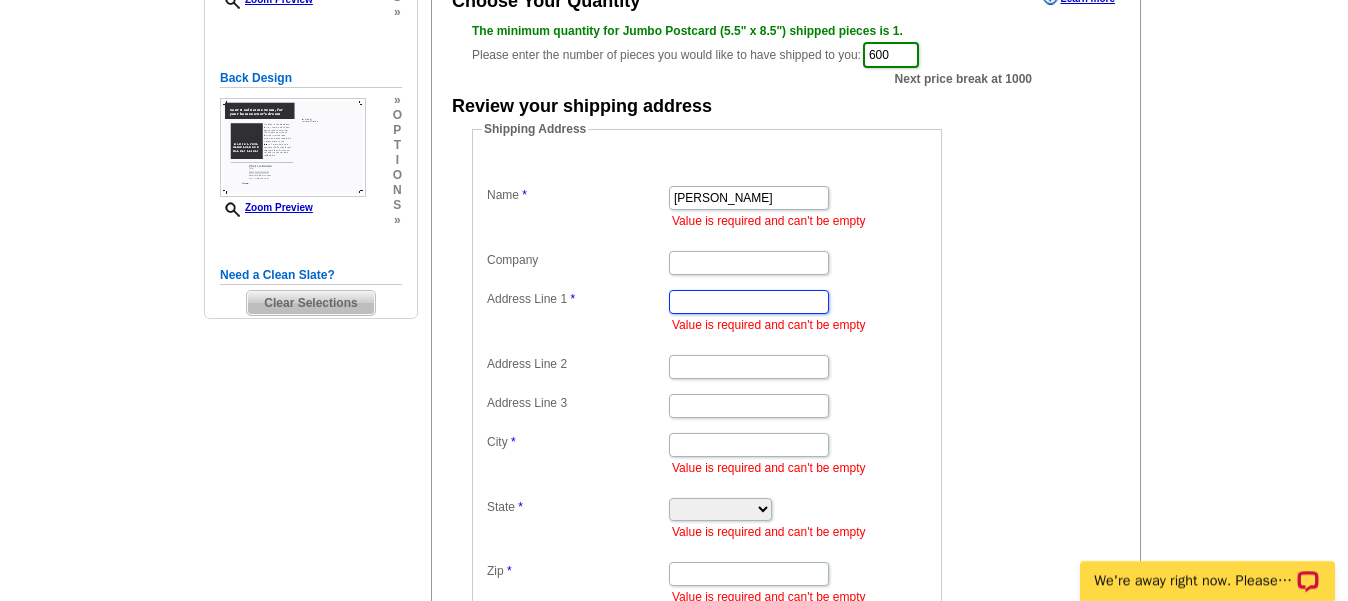 click on "Address Line 1" at bounding box center (749, 302) 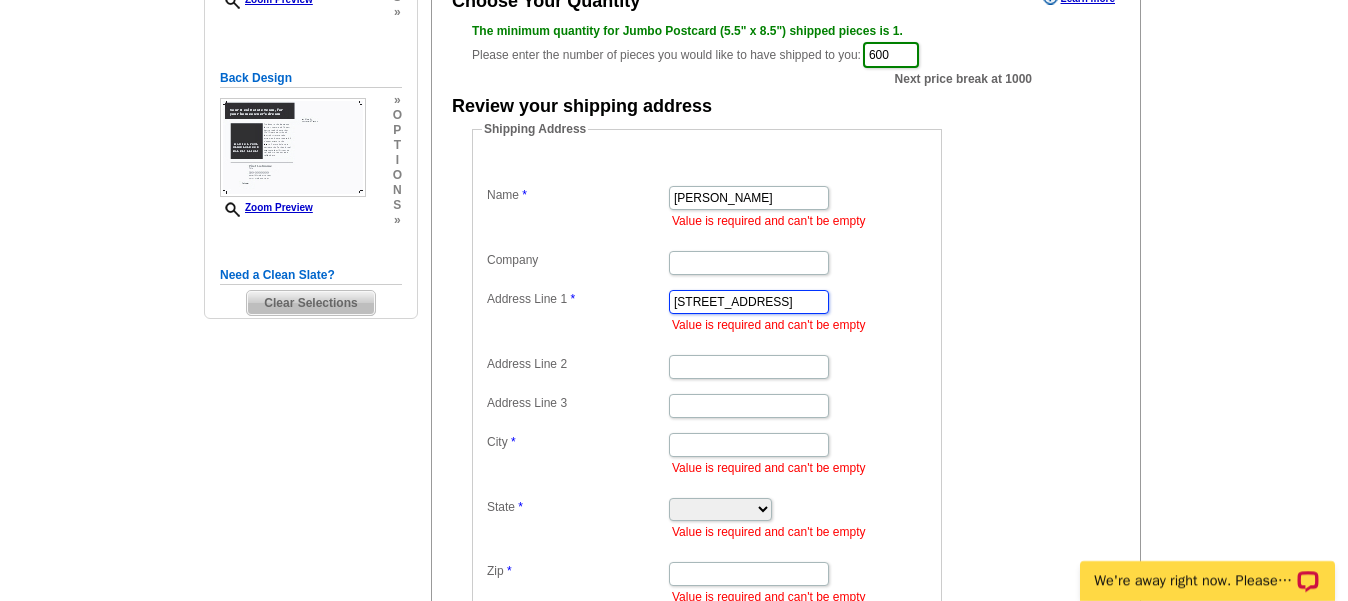 type on "50 Nashua rd" 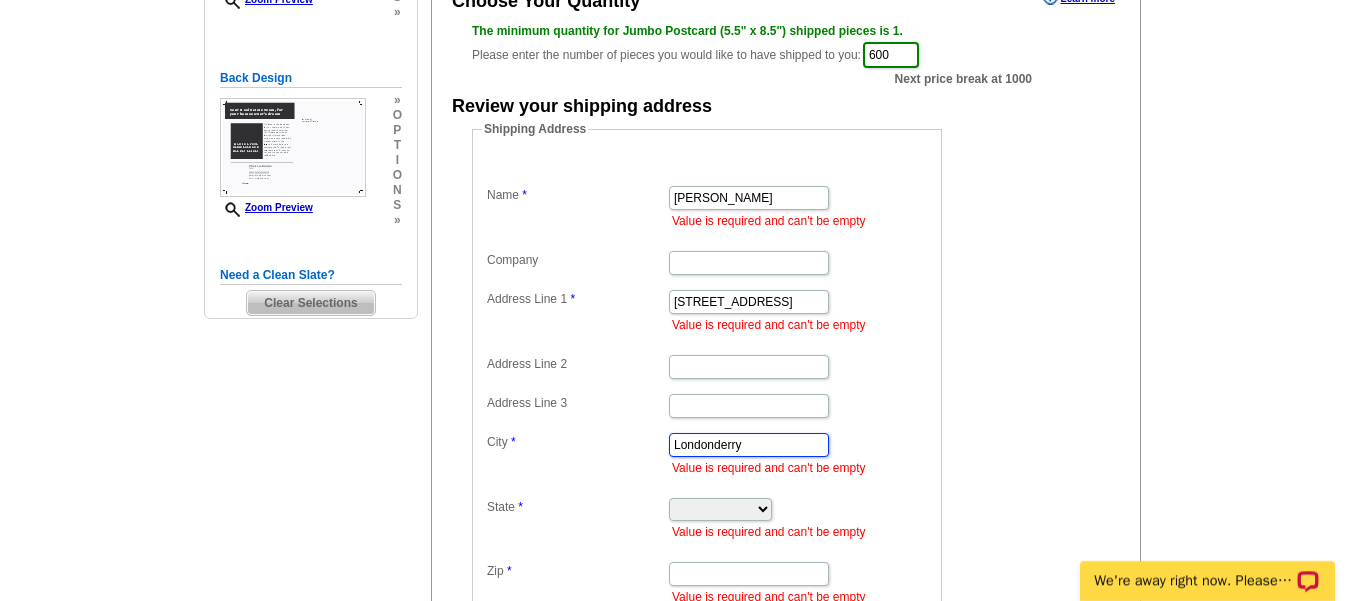type on "Londonderry" 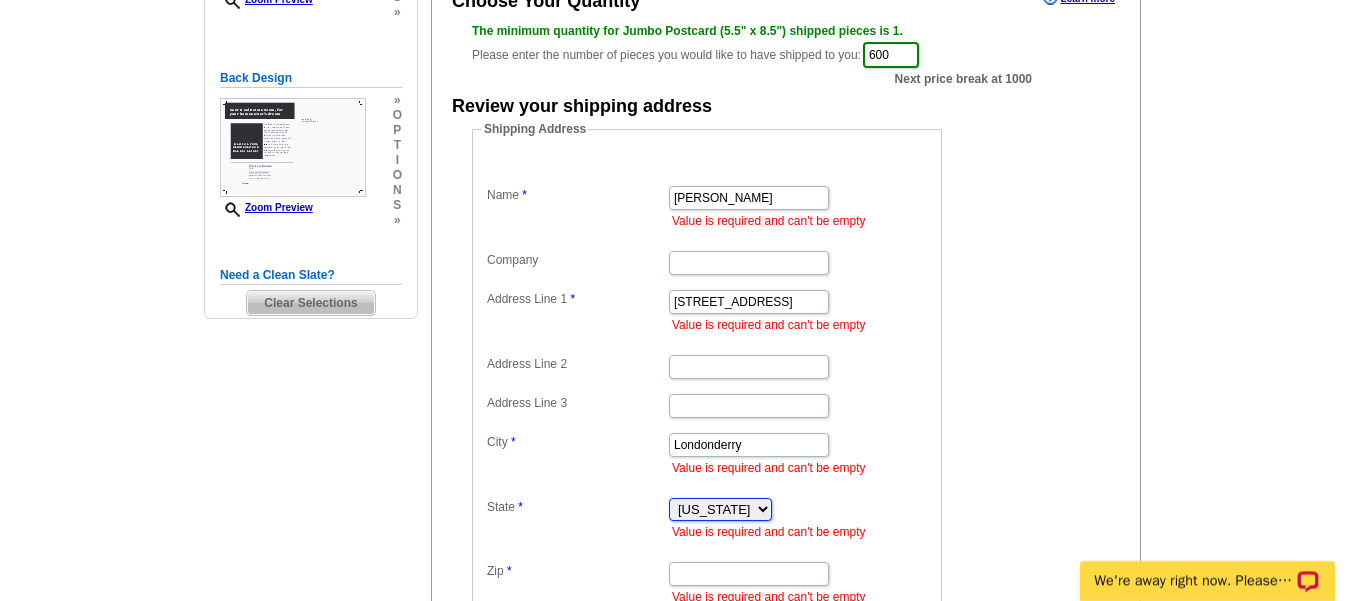 select on "NH" 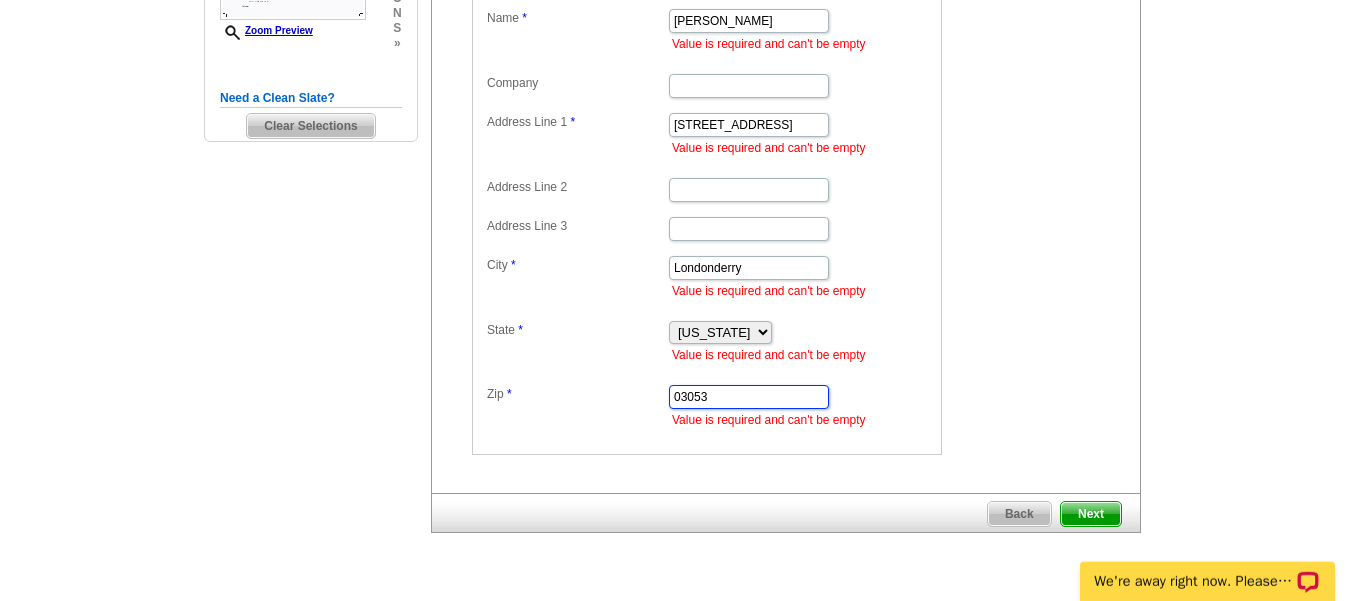 scroll, scrollTop: 612, scrollLeft: 0, axis: vertical 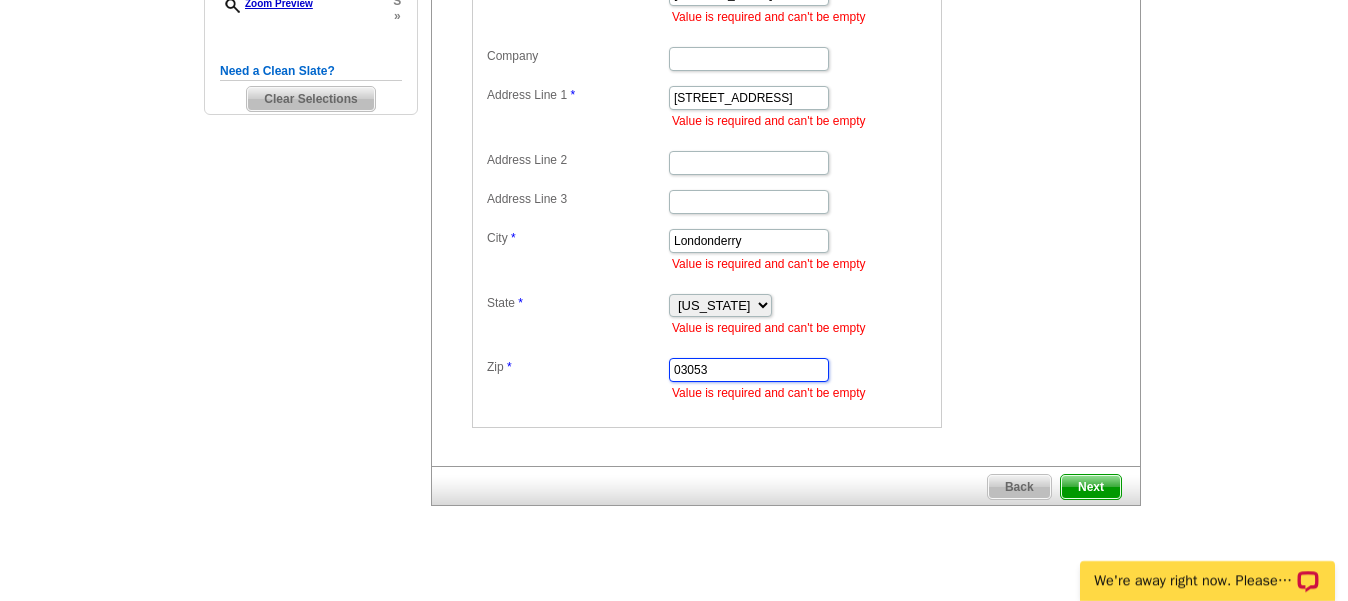 type on "03053" 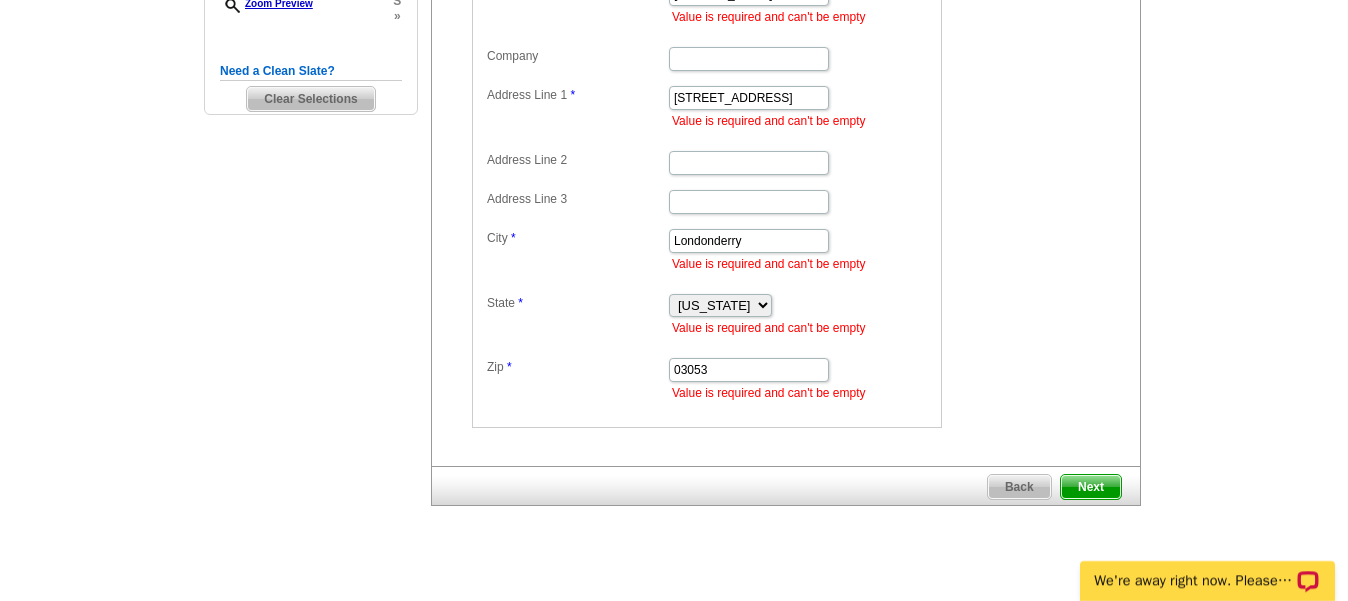 click on "Next" at bounding box center [1091, 487] 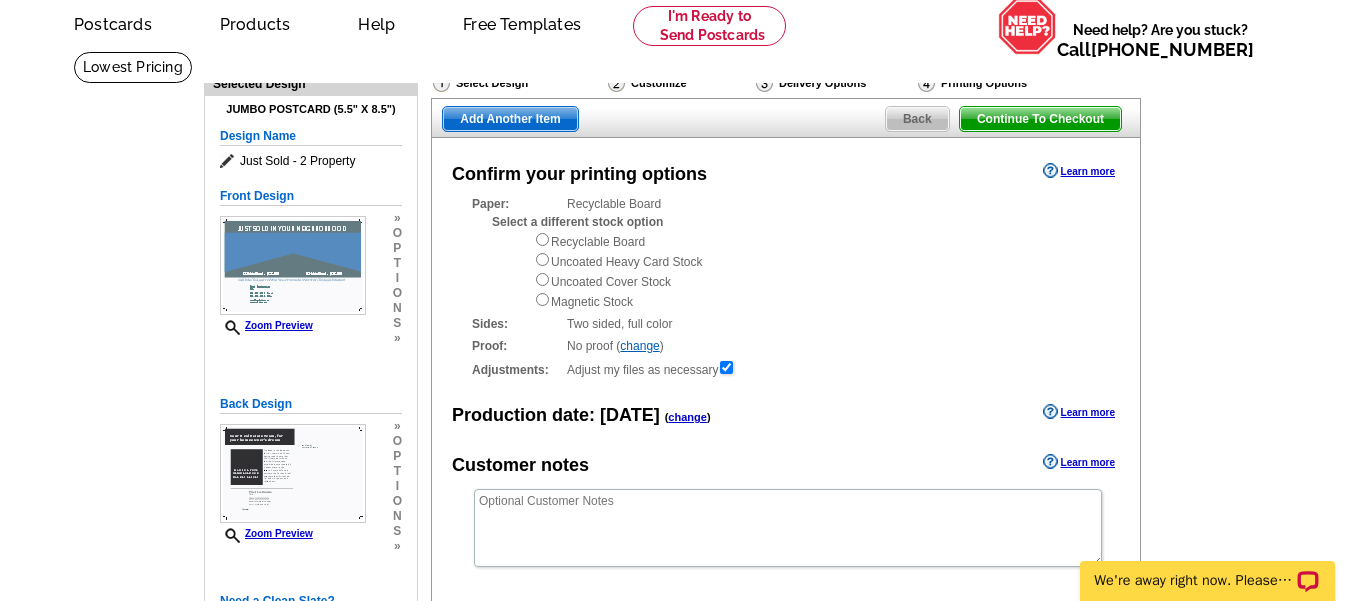 scroll, scrollTop: 102, scrollLeft: 0, axis: vertical 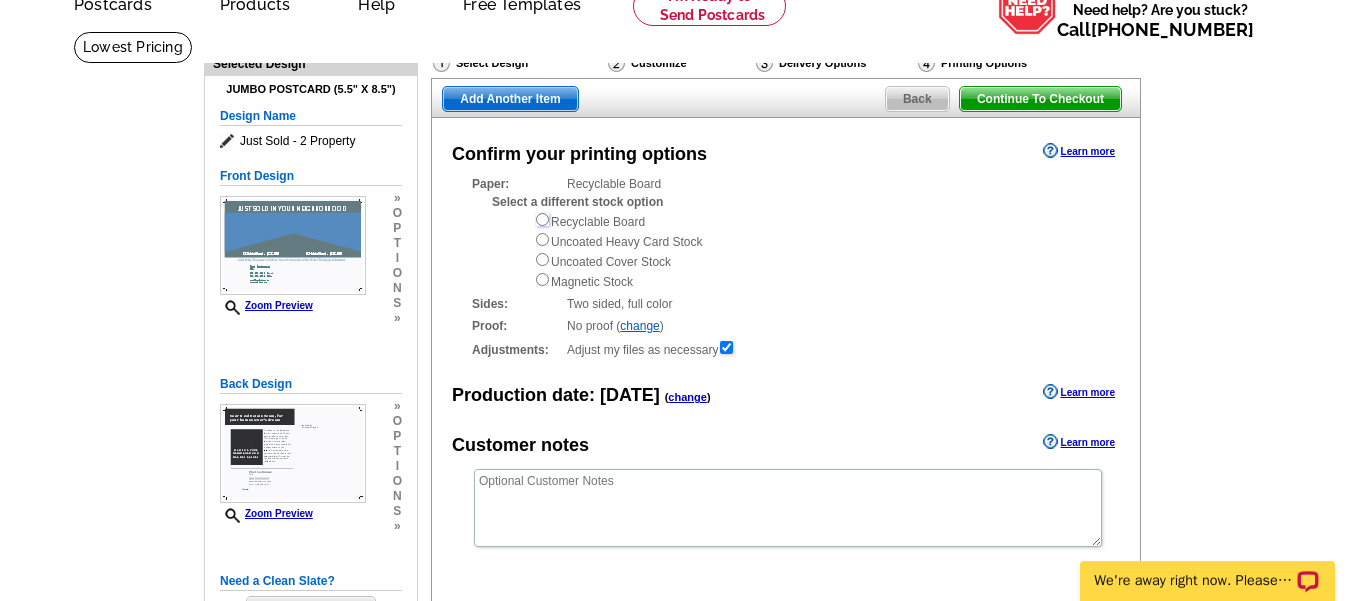click at bounding box center [542, 219] 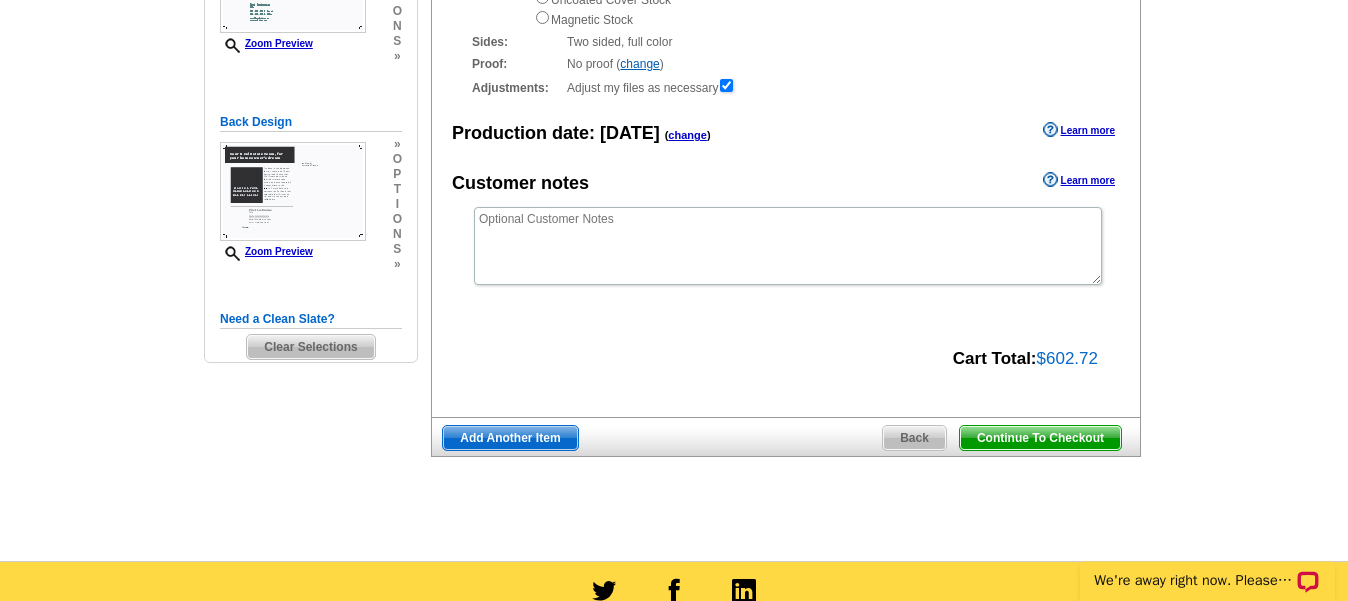 scroll, scrollTop: 408, scrollLeft: 0, axis: vertical 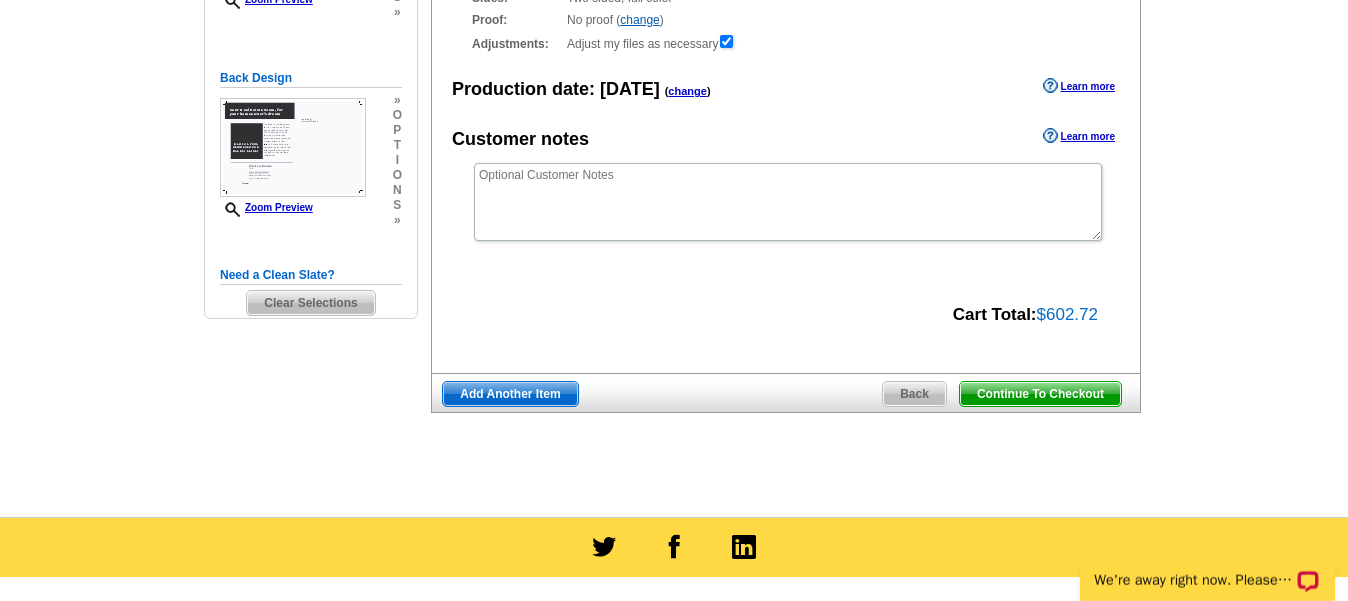 click on "Continue To Checkout" at bounding box center [1040, 394] 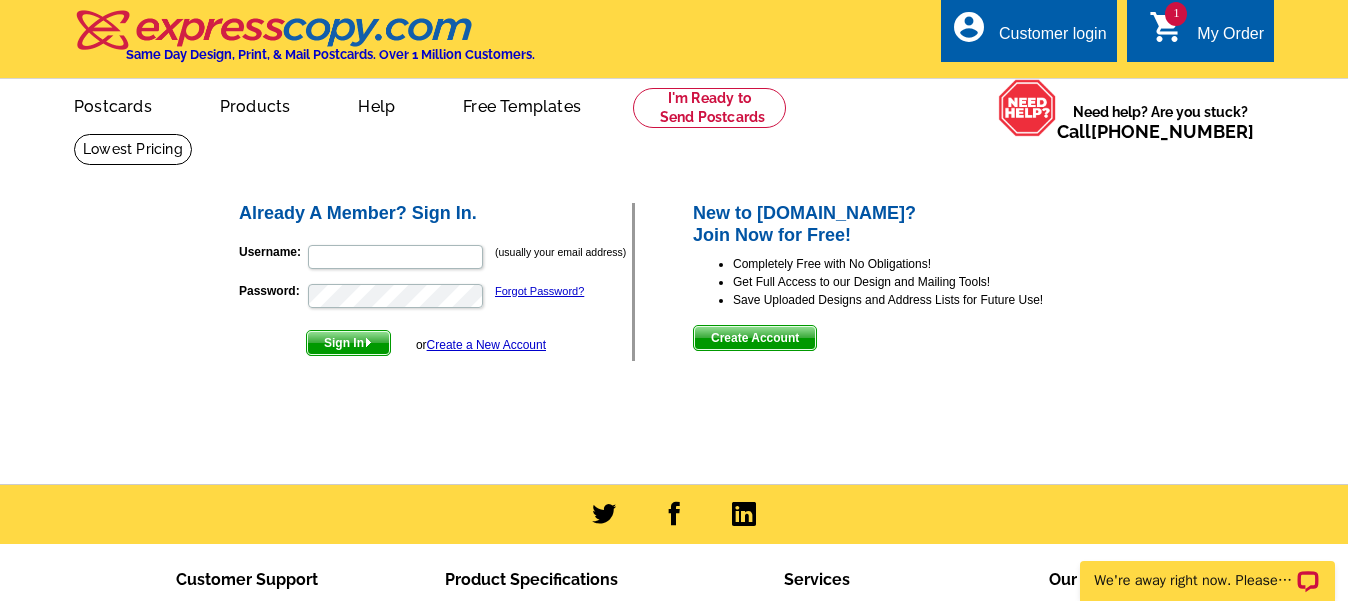 scroll, scrollTop: 0, scrollLeft: 0, axis: both 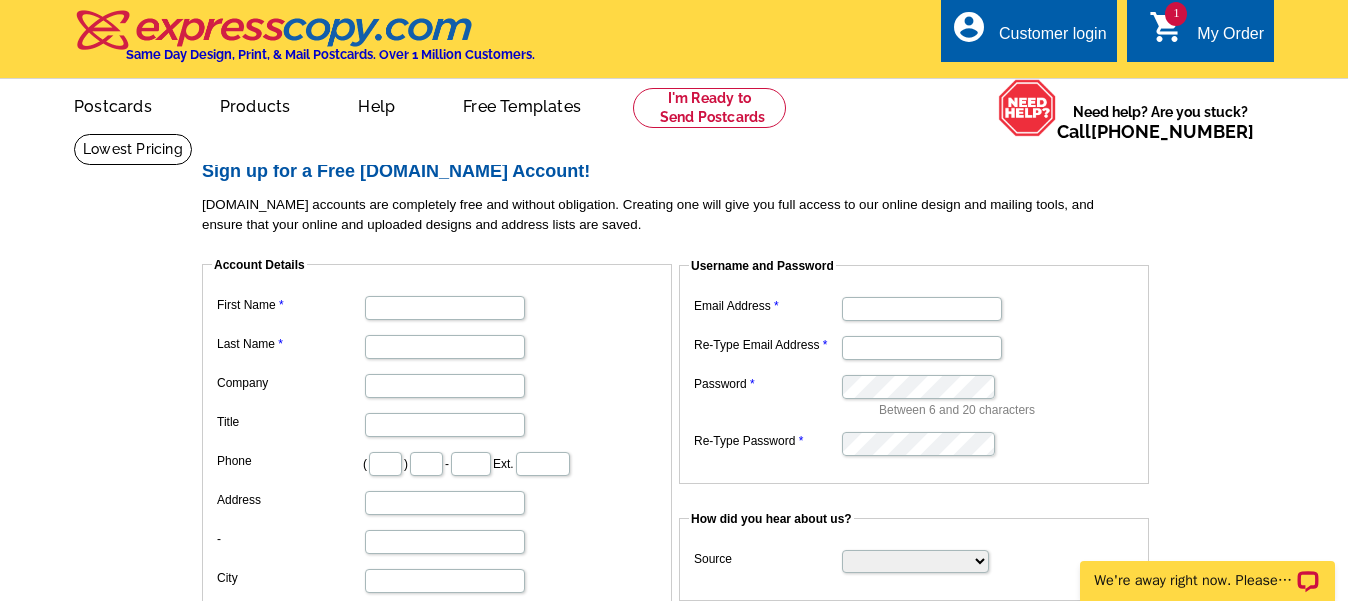 click on "1
shopping_cart
My Order" at bounding box center (1206, 34) 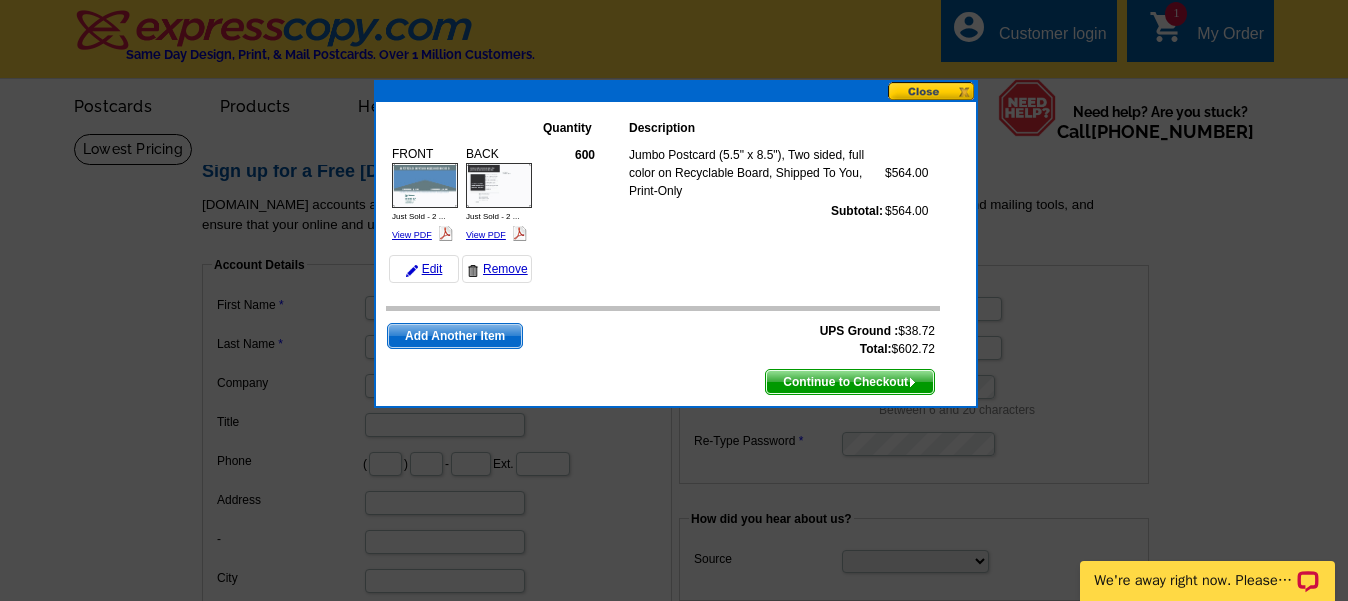click on "Continue to Checkout" at bounding box center (850, 382) 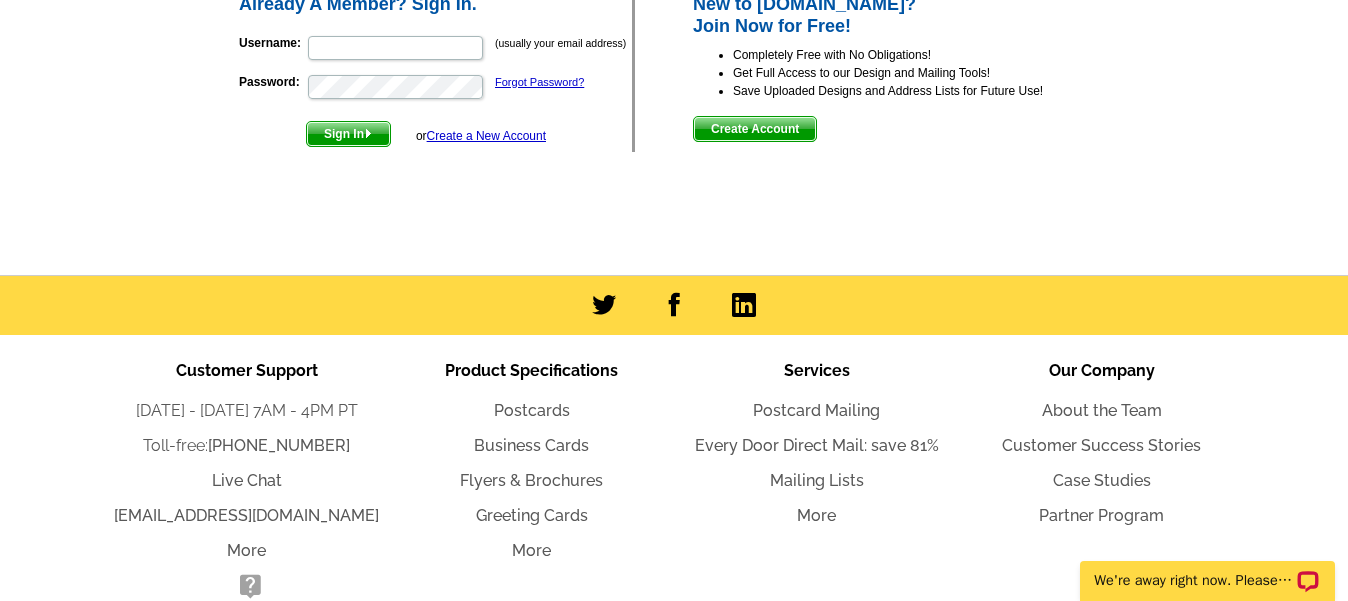 scroll, scrollTop: 0, scrollLeft: 0, axis: both 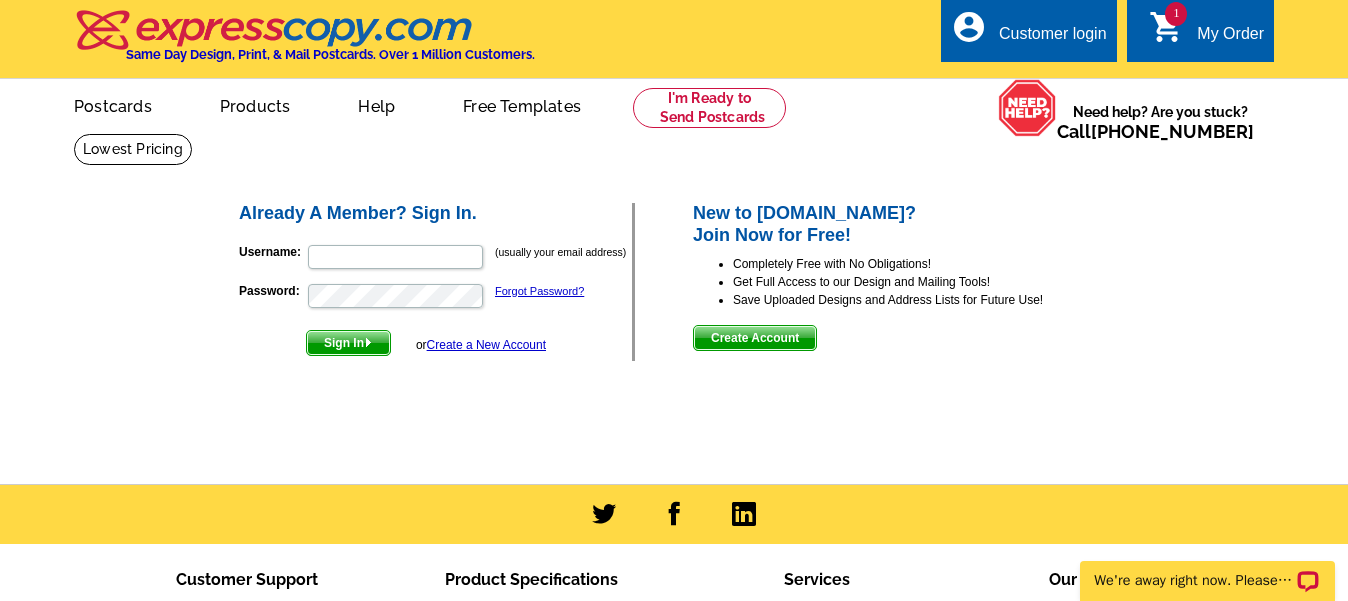 click on "1
shopping_cart
My Order" at bounding box center [1206, 34] 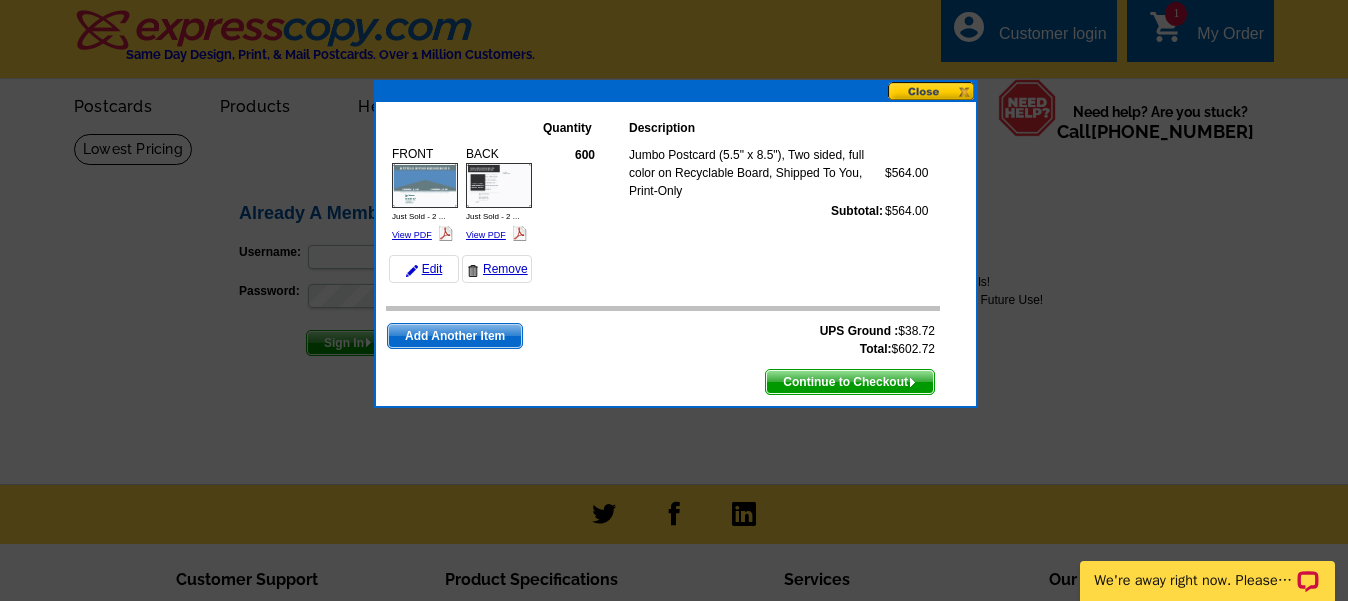 click on "Add Another Item" at bounding box center (455, 336) 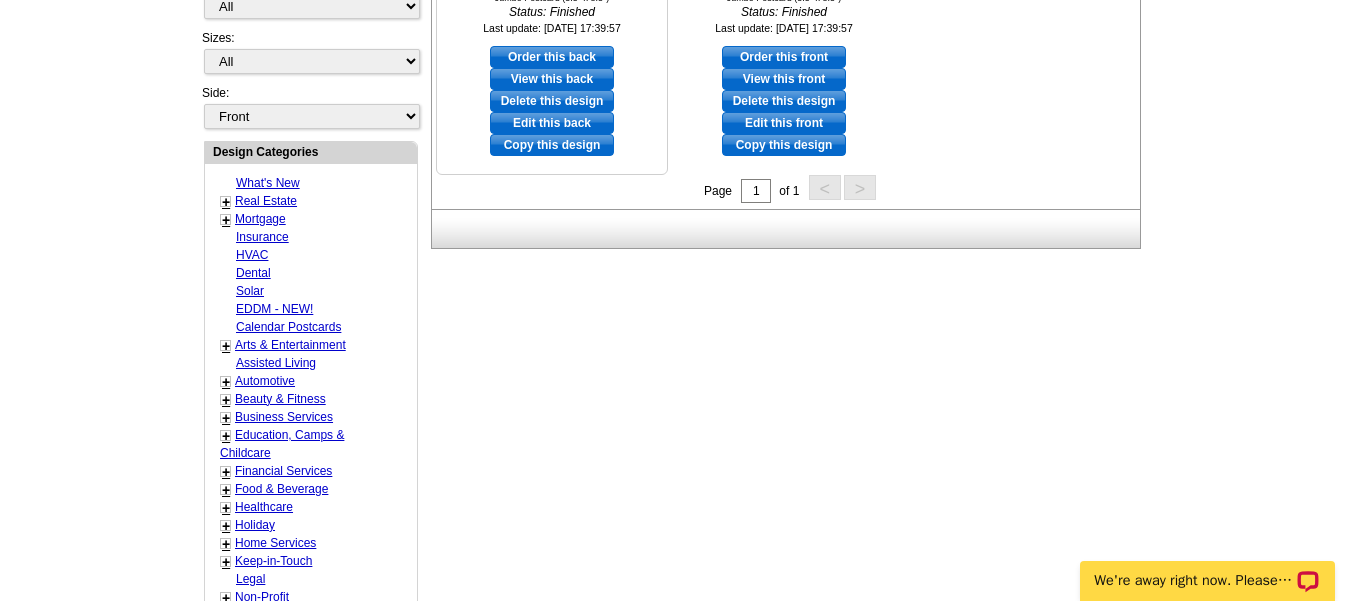 scroll, scrollTop: 0, scrollLeft: 0, axis: both 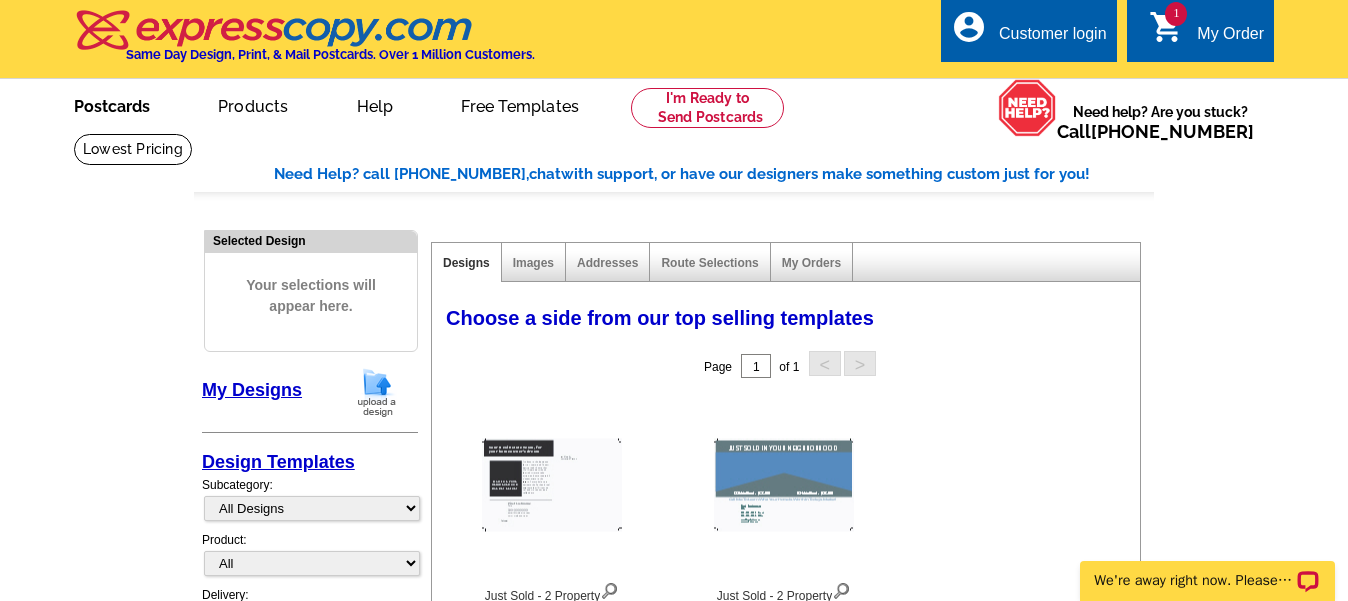 click on "Postcards" at bounding box center [112, 104] 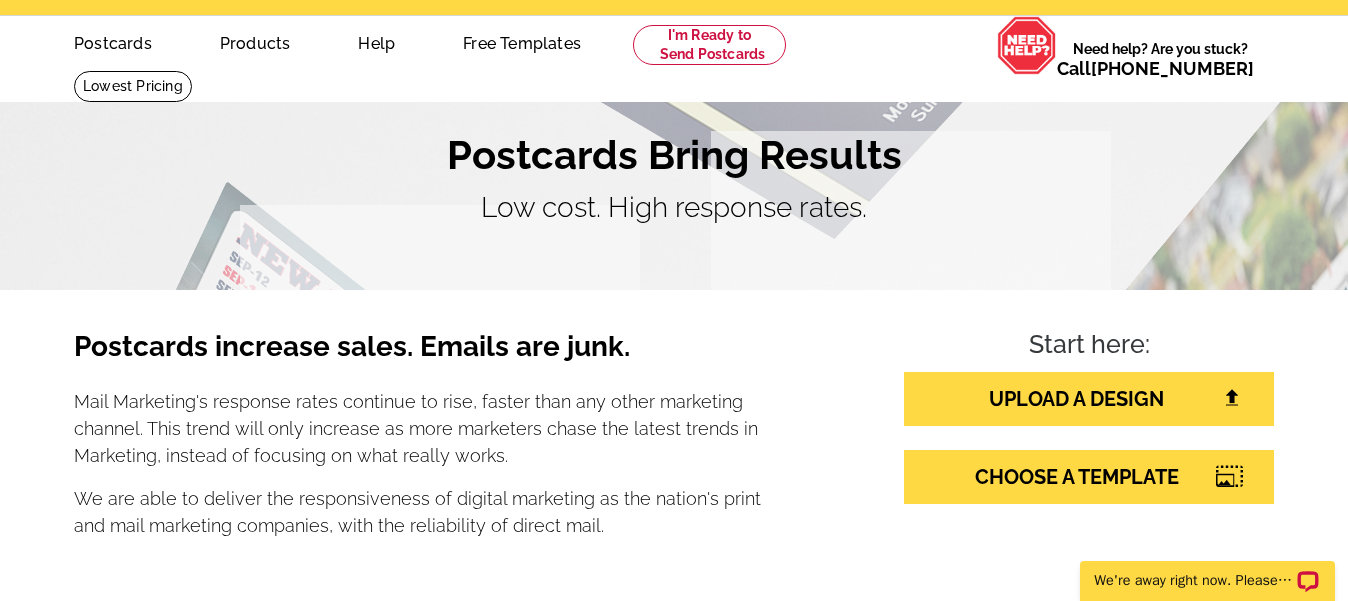 scroll, scrollTop: 0, scrollLeft: 0, axis: both 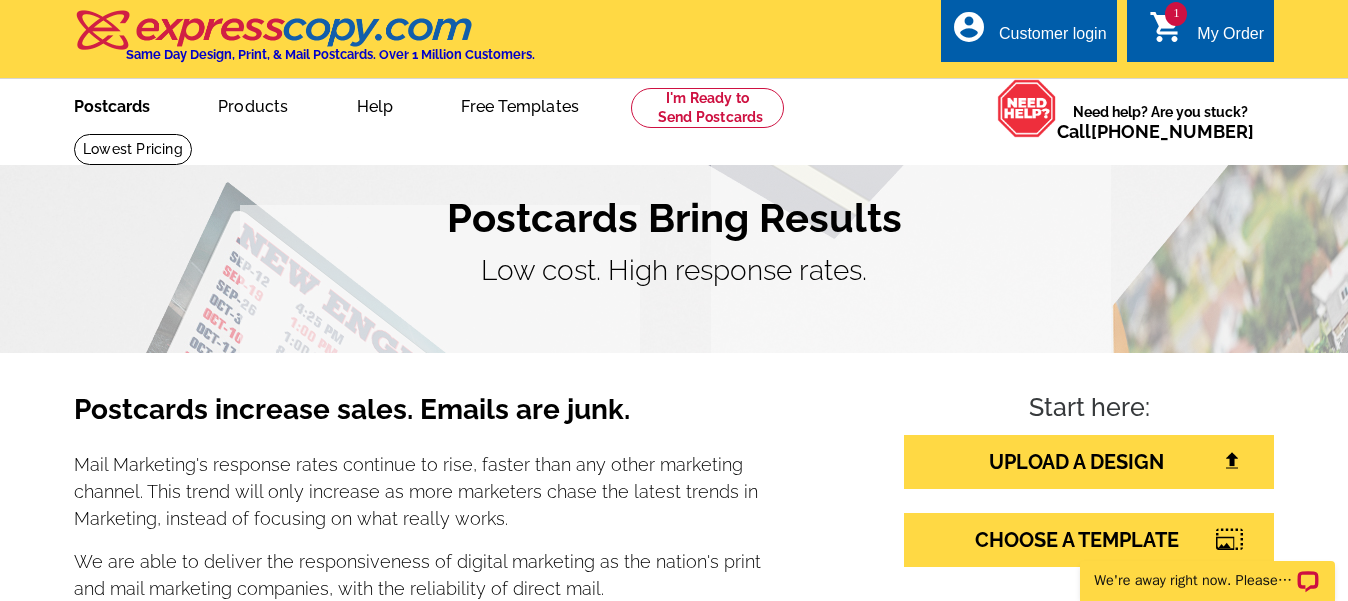 click on "Postcards" at bounding box center (112, 104) 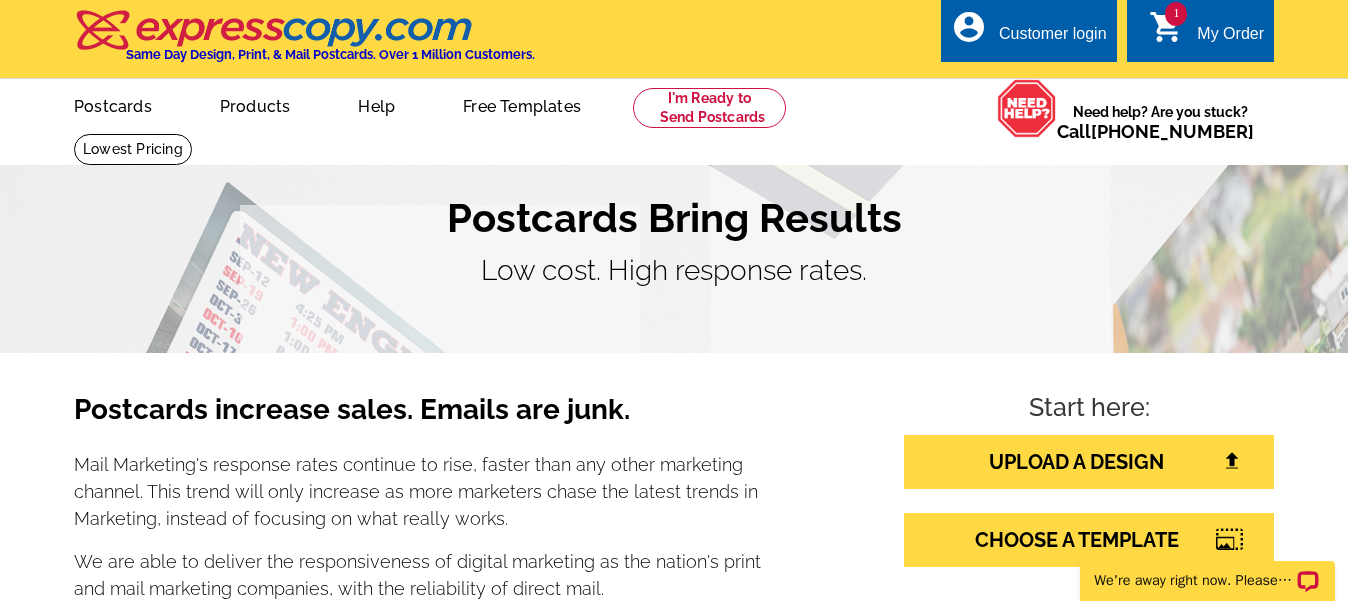 scroll, scrollTop: 0, scrollLeft: 0, axis: both 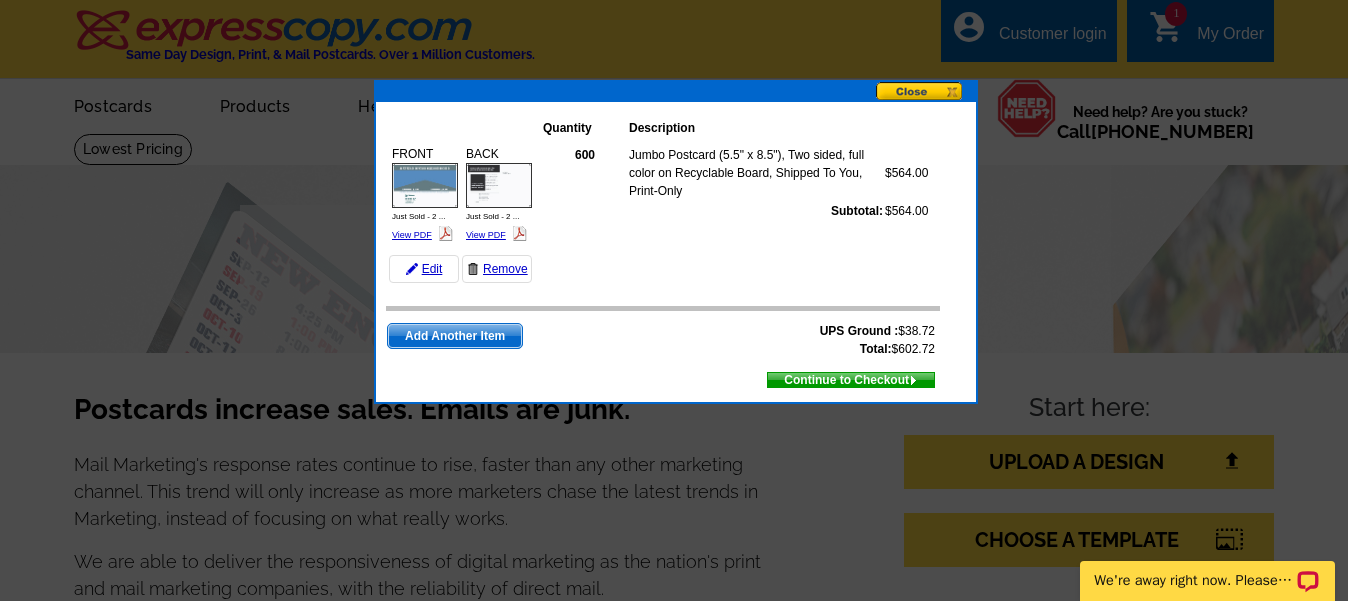 click on "Continue to Checkout" at bounding box center [851, 380] 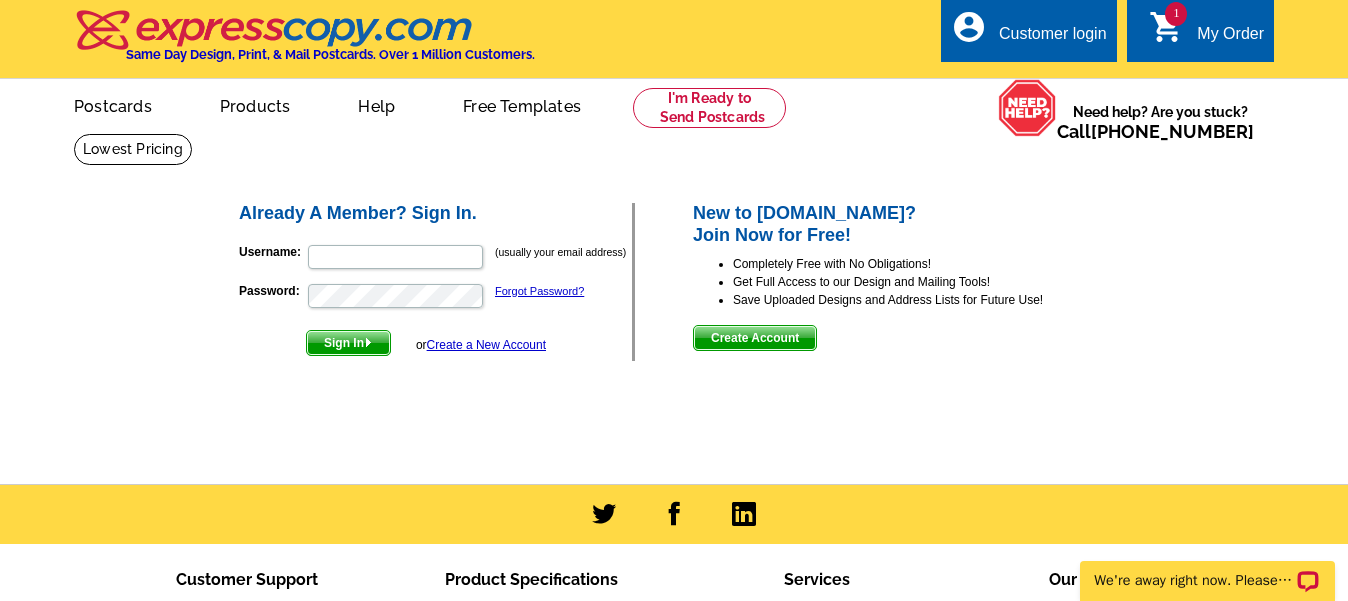 scroll, scrollTop: 0, scrollLeft: 0, axis: both 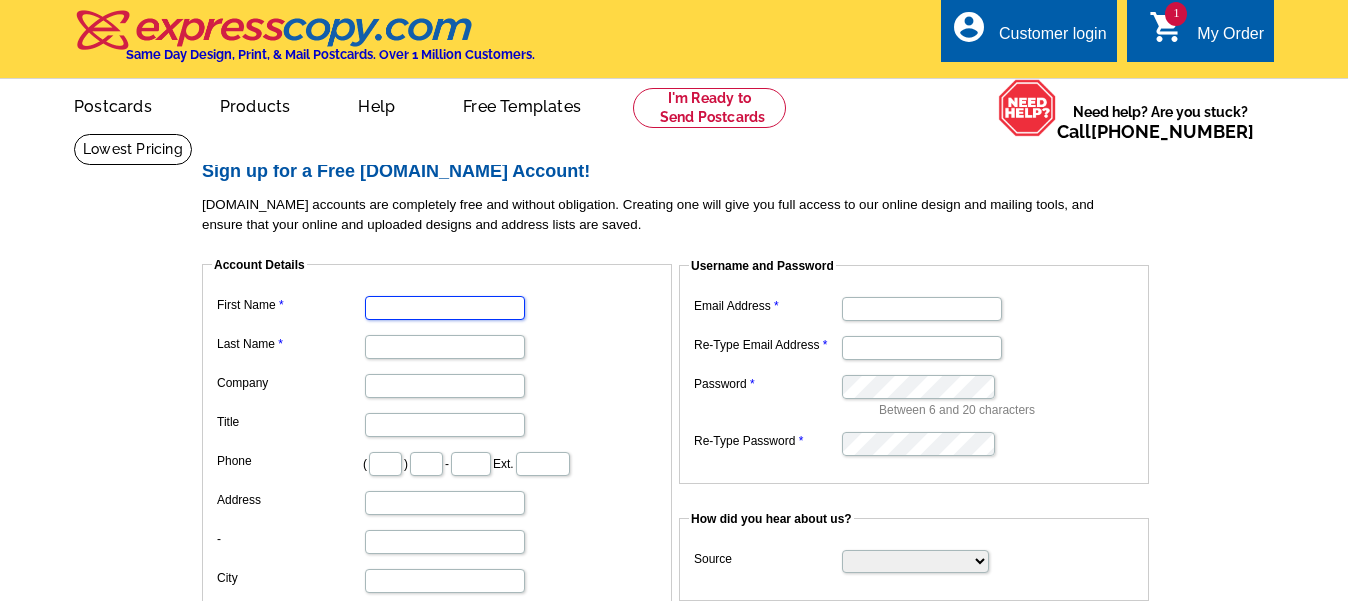 click on "First Name" at bounding box center (445, 308) 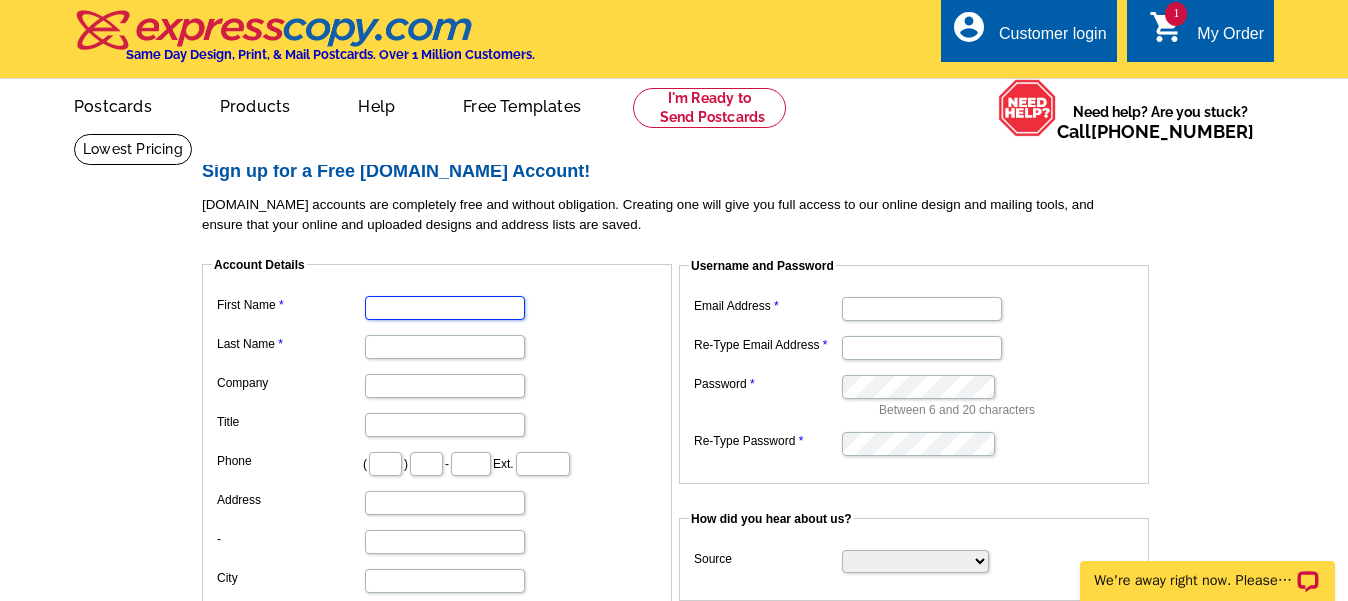 scroll, scrollTop: 0, scrollLeft: 0, axis: both 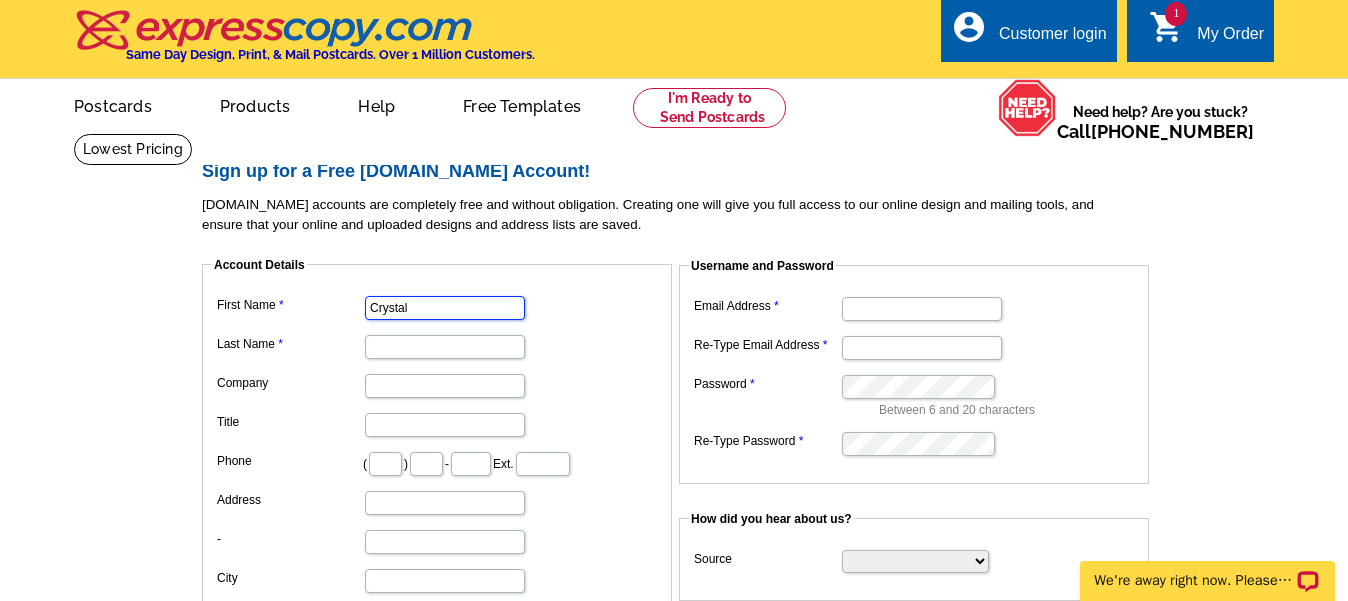 type on "Crystal" 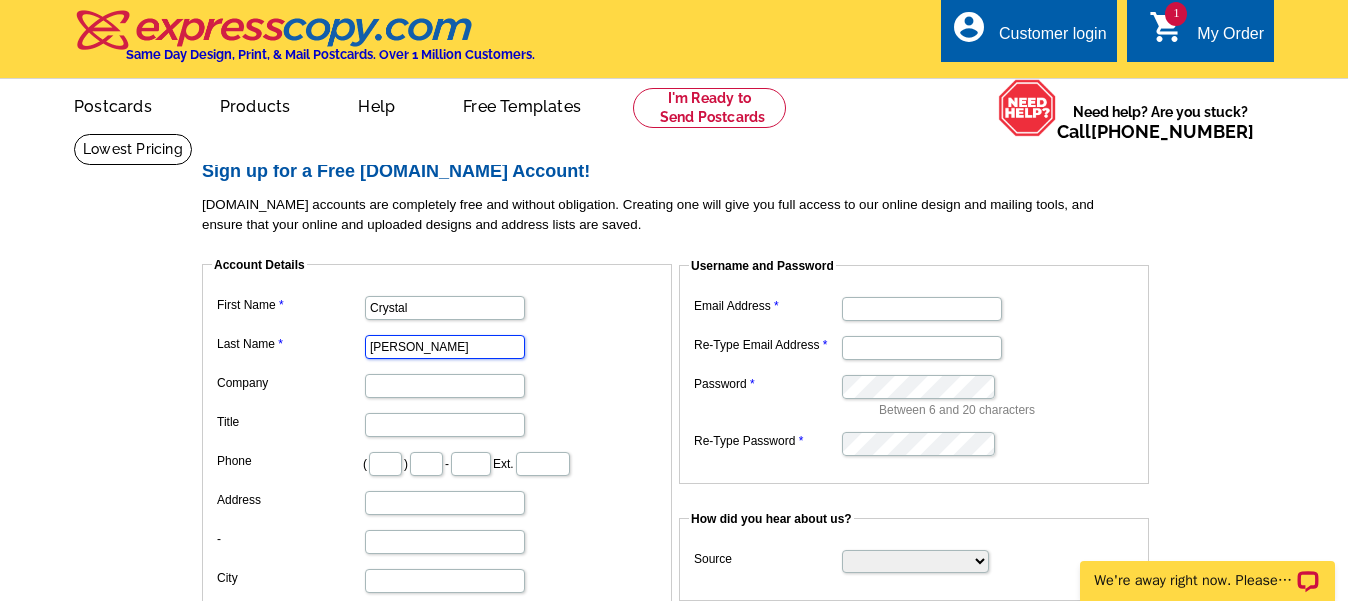 type on "[PERSON_NAME]" 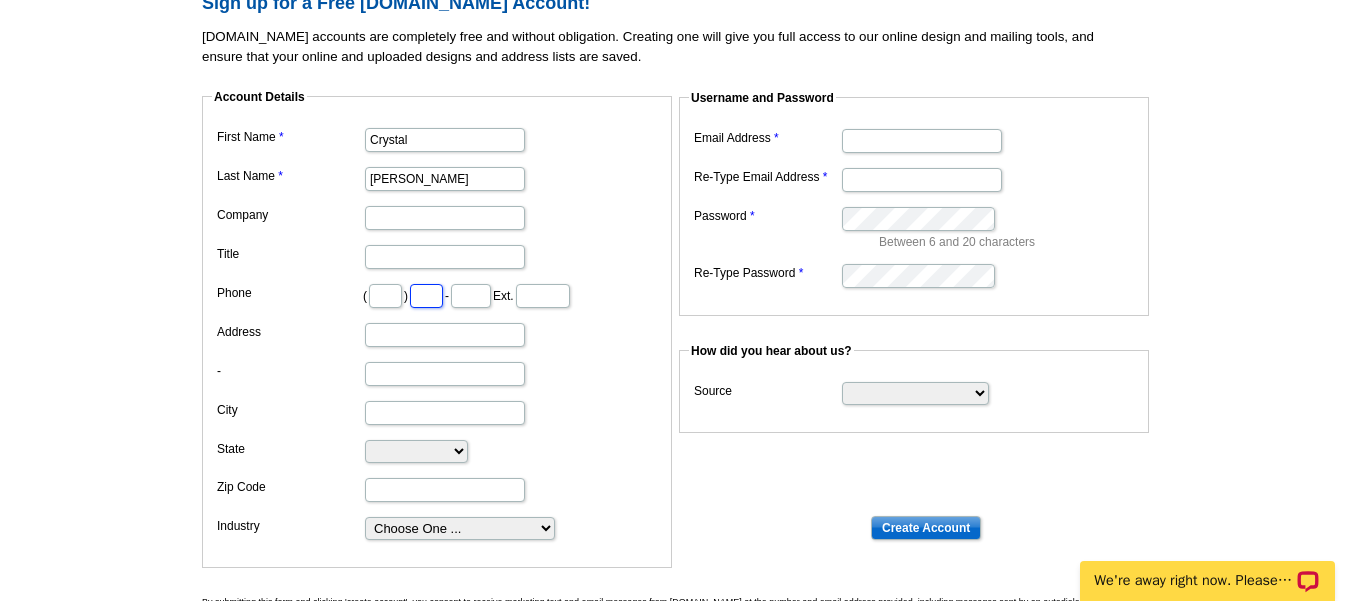 scroll, scrollTop: 204, scrollLeft: 0, axis: vertical 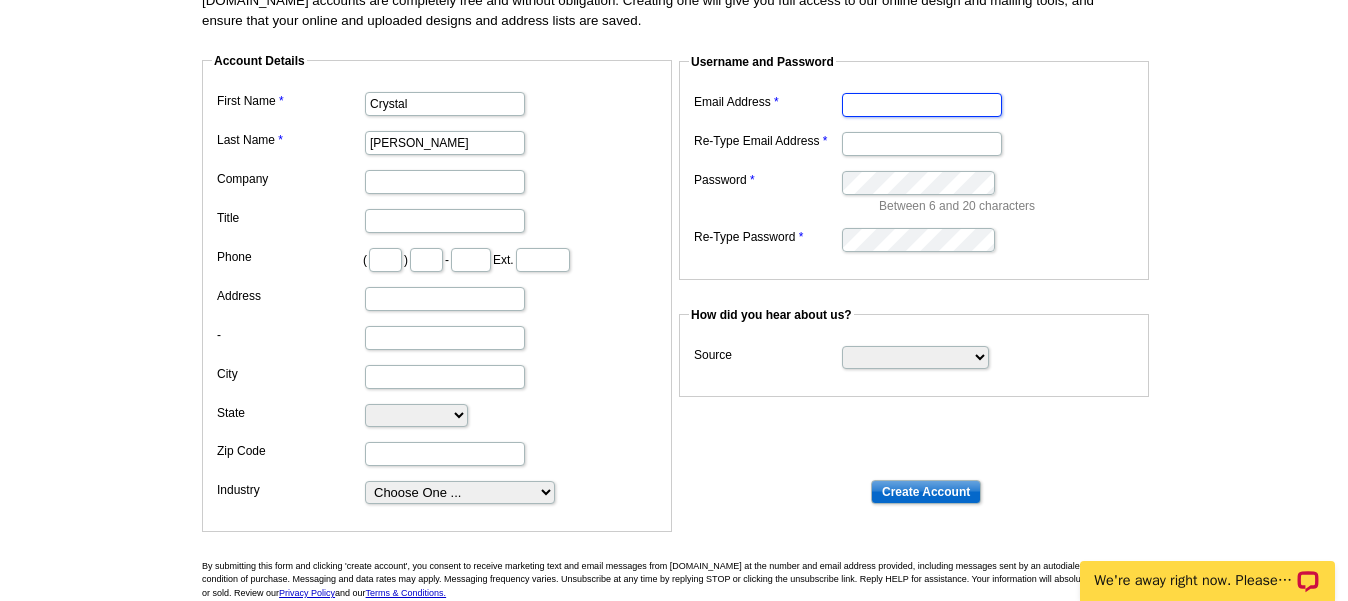 click on "Email Address" at bounding box center [922, 105] 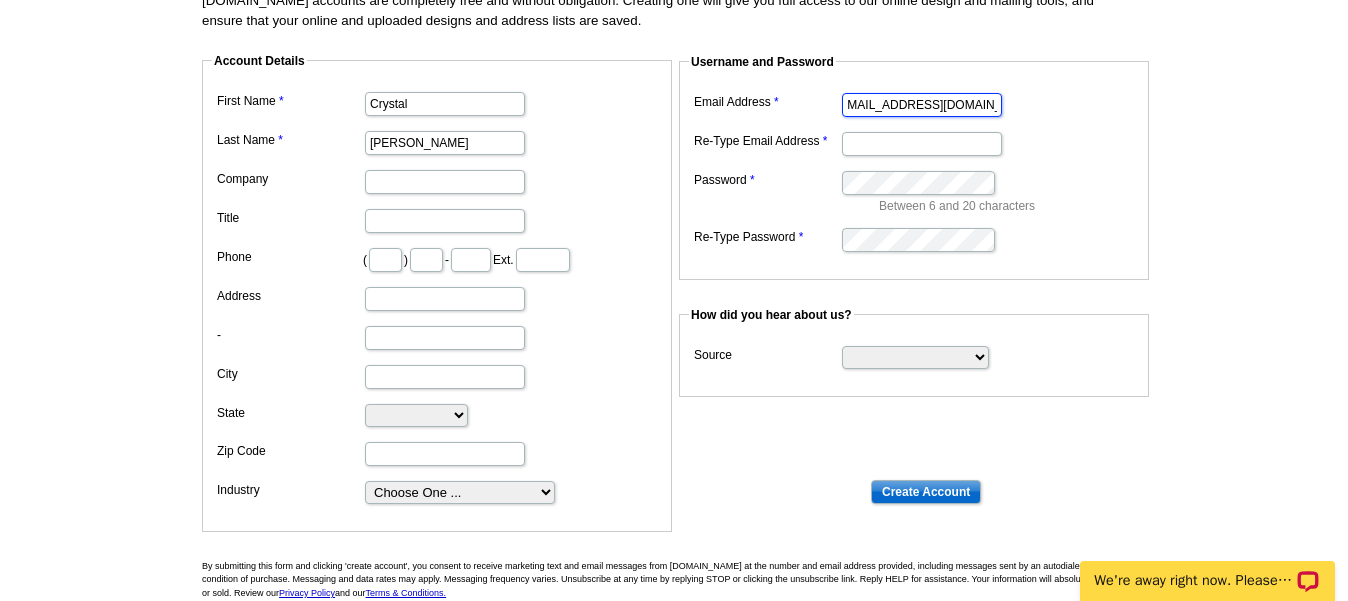 scroll, scrollTop: 0, scrollLeft: 21, axis: horizontal 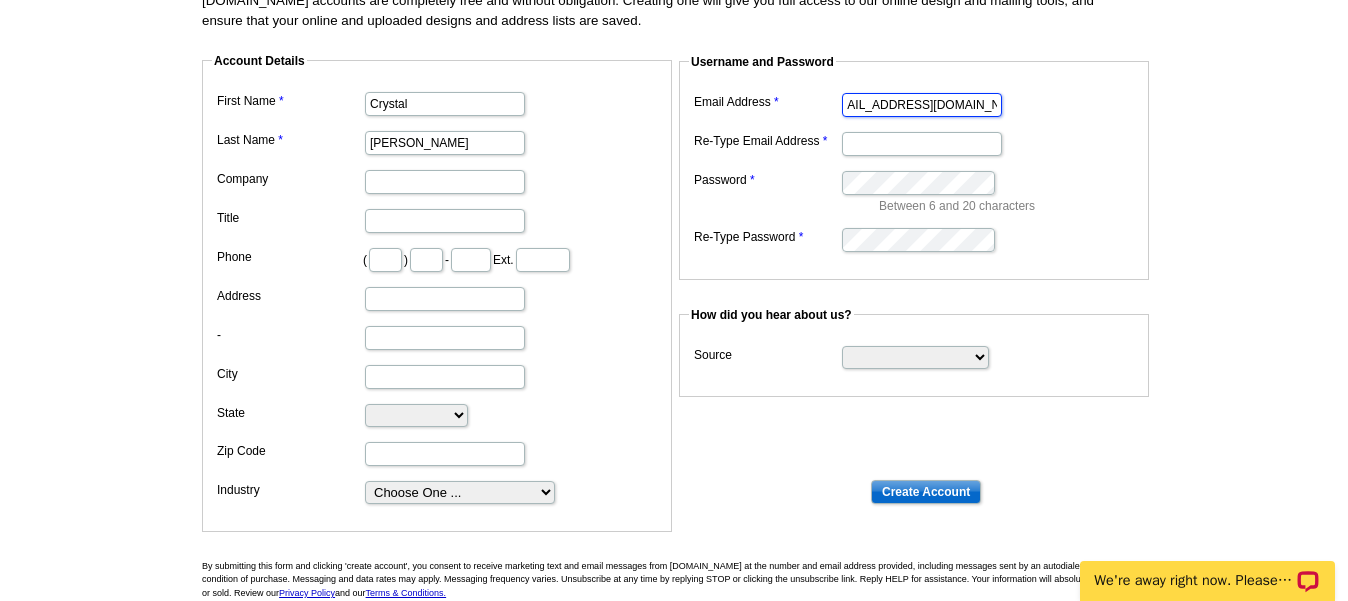 type on "[EMAIL_ADDRESS][DOMAIN_NAME]" 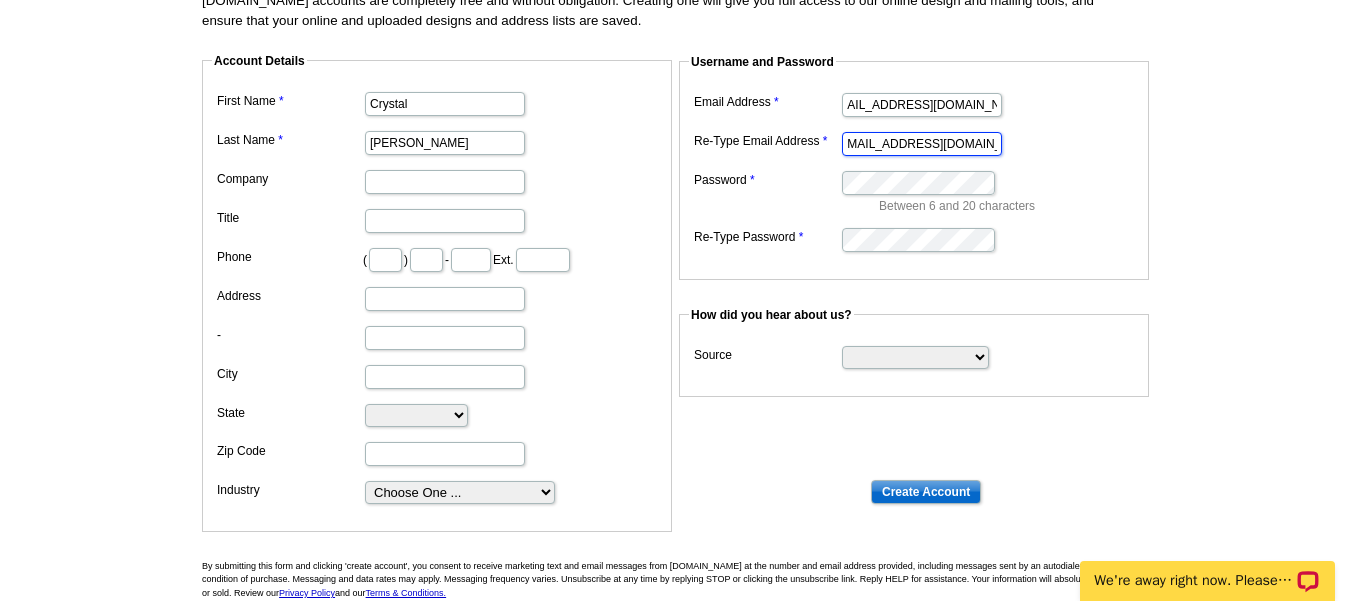 scroll, scrollTop: 0, scrollLeft: 21, axis: horizontal 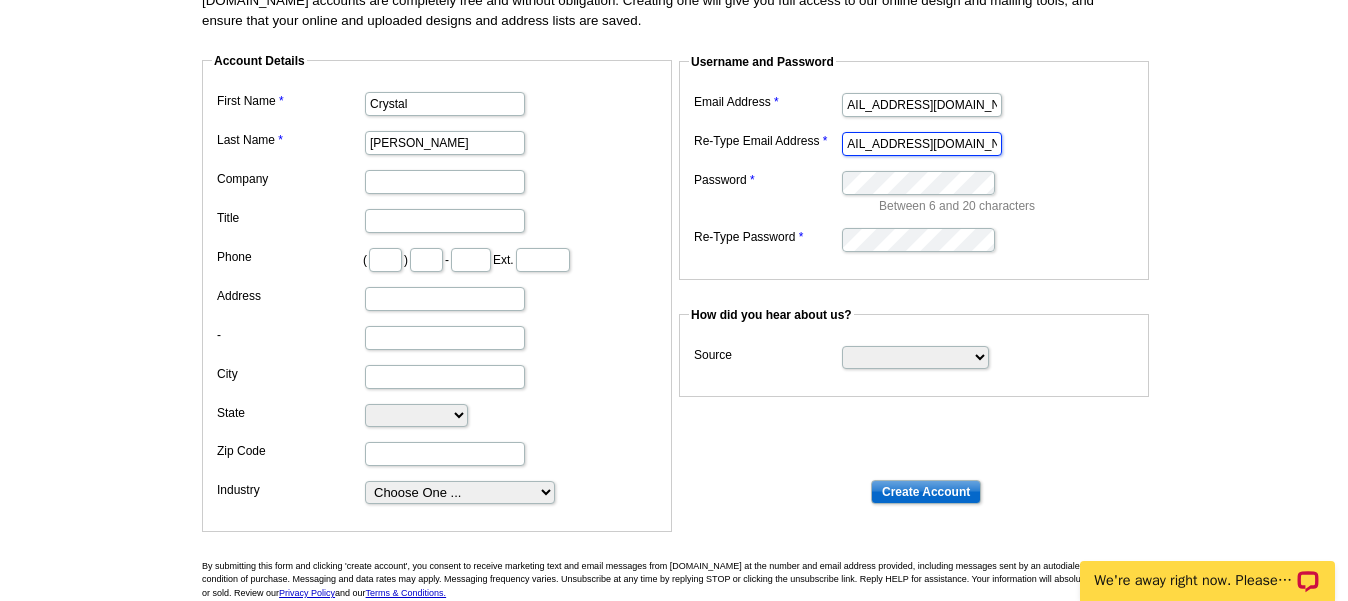 type on "[EMAIL_ADDRESS][DOMAIN_NAME]" 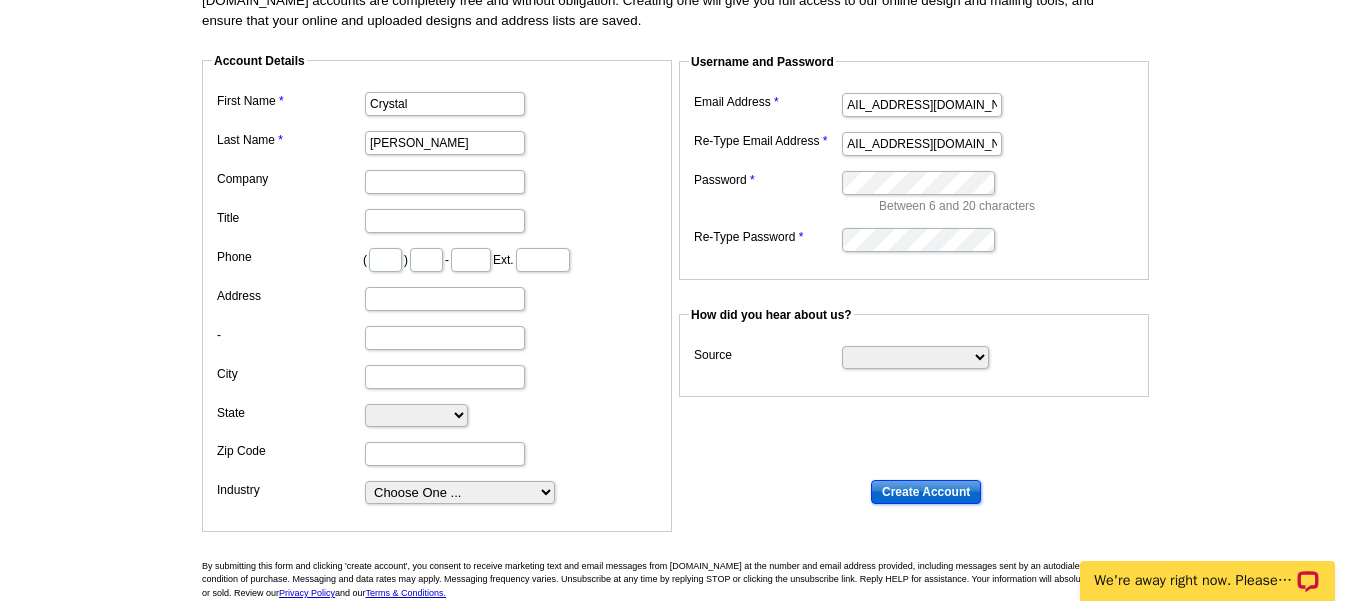 click on "Create Account" at bounding box center [926, 492] 